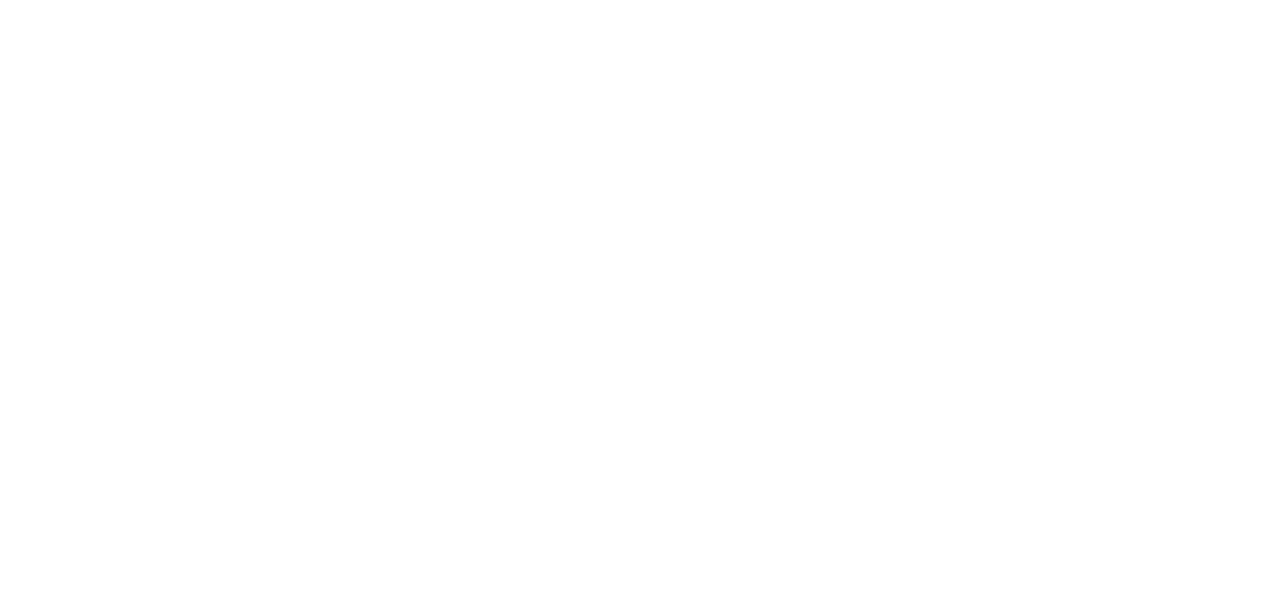 scroll, scrollTop: 0, scrollLeft: 0, axis: both 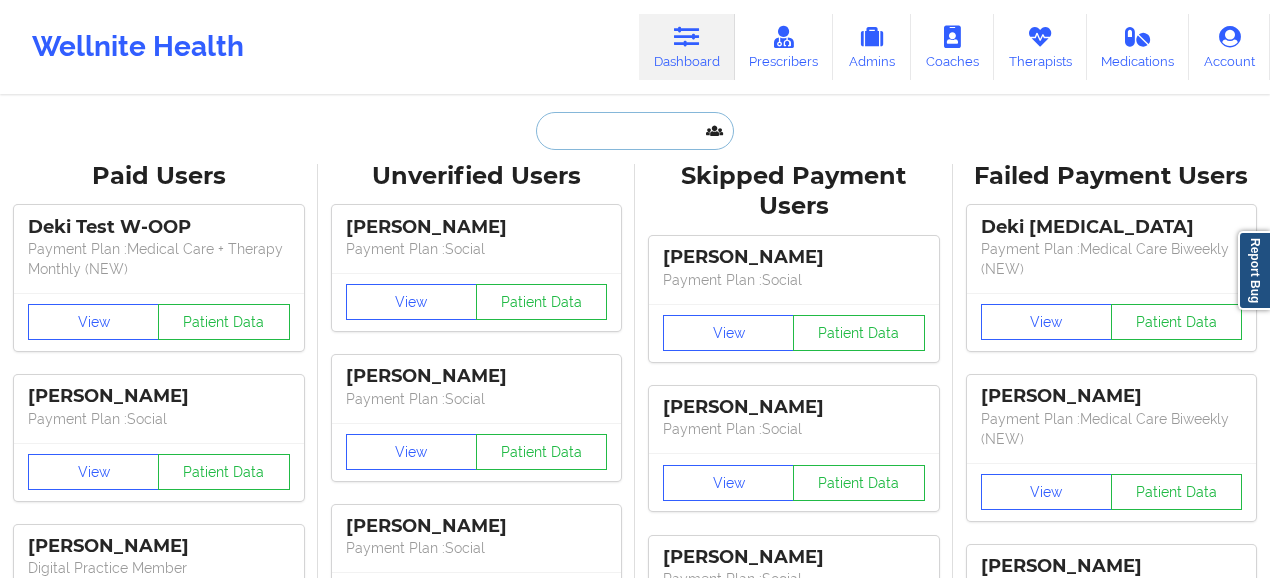 click at bounding box center (635, 131) 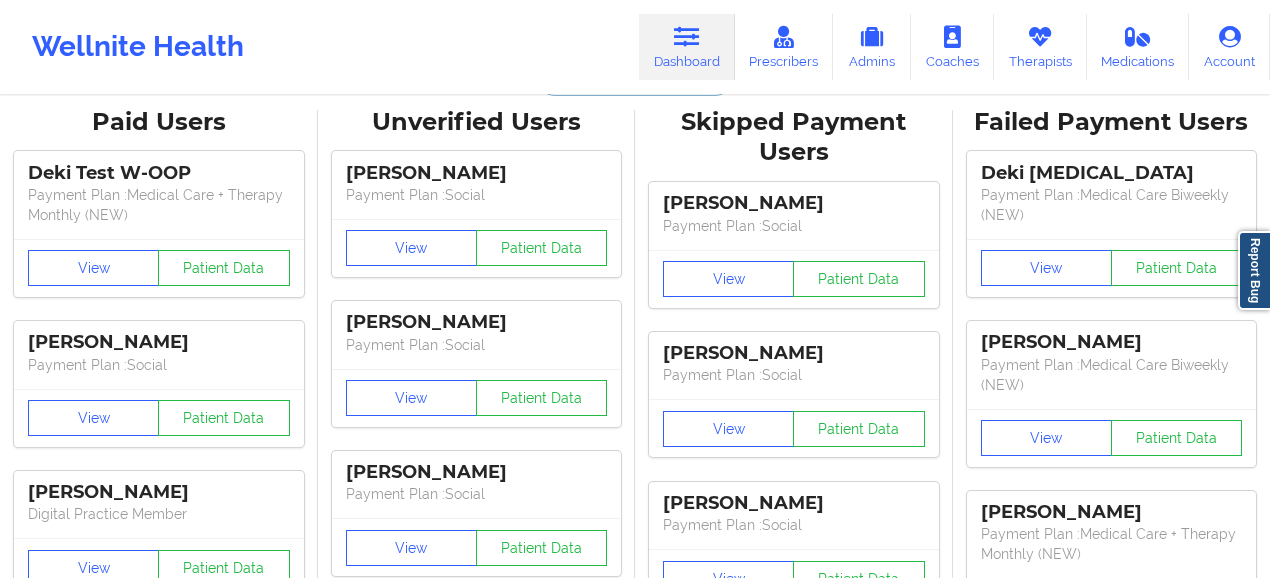 scroll, scrollTop: 0, scrollLeft: 0, axis: both 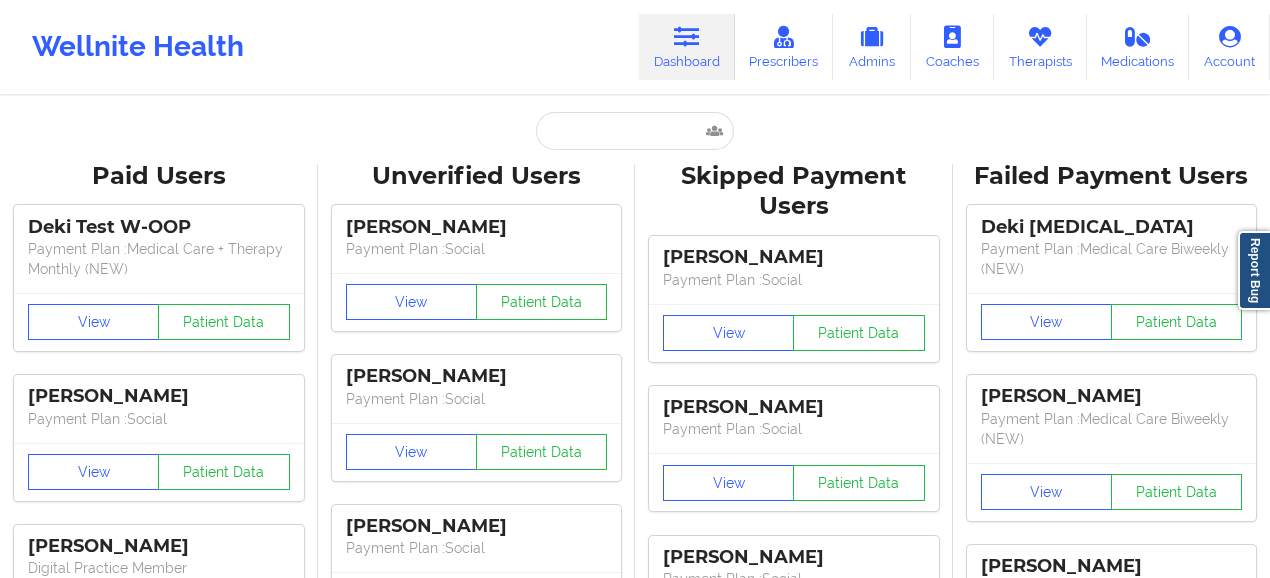 click on "View Patient Data" at bounding box center (477, 452) 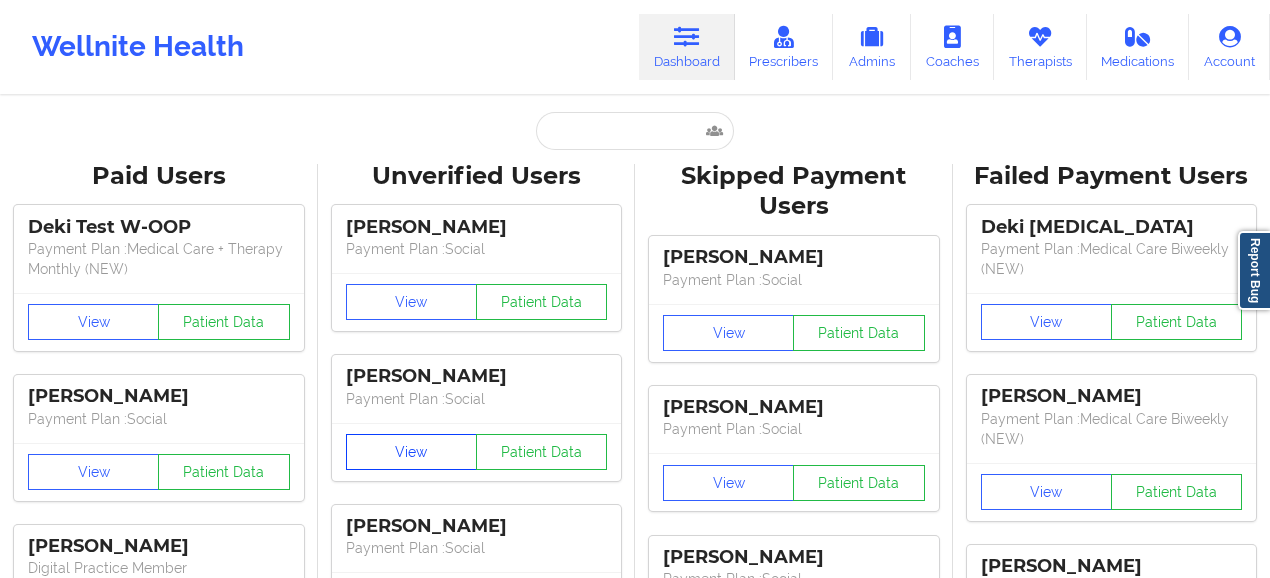 click on "View" at bounding box center [411, 452] 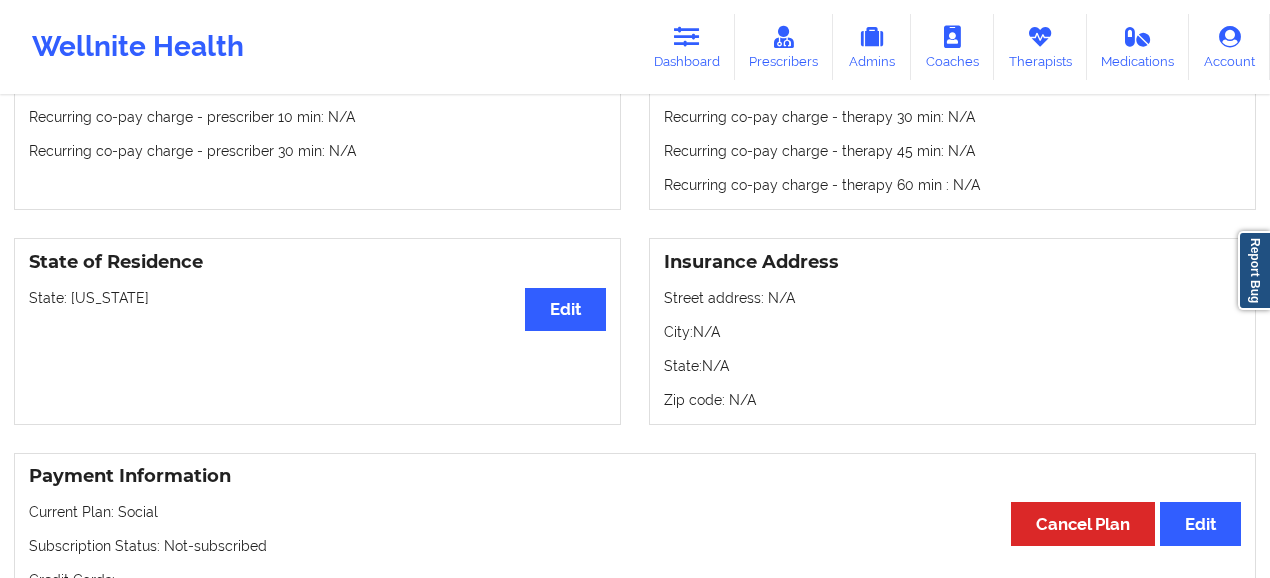 scroll, scrollTop: 800, scrollLeft: 0, axis: vertical 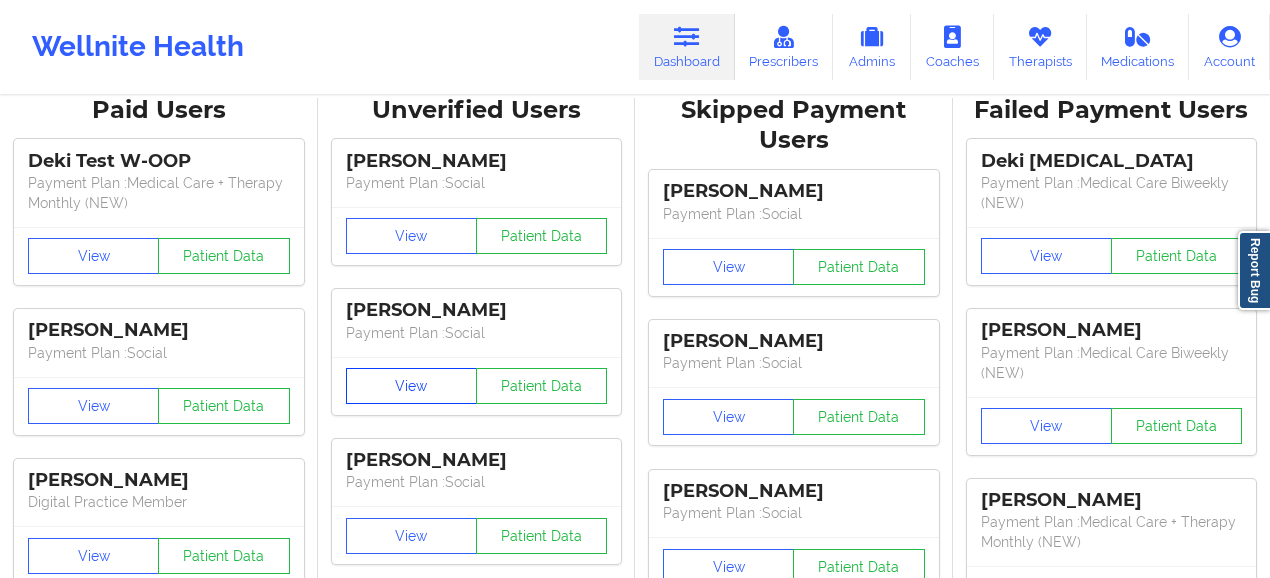 click on "View" at bounding box center (411, 386) 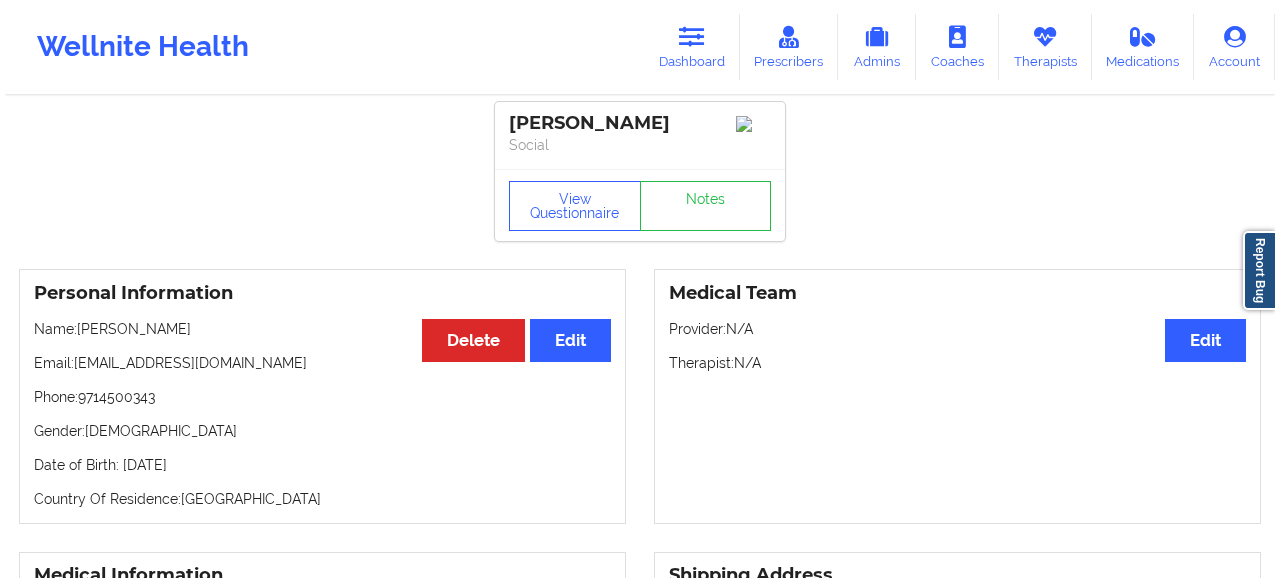 scroll, scrollTop: 0, scrollLeft: 0, axis: both 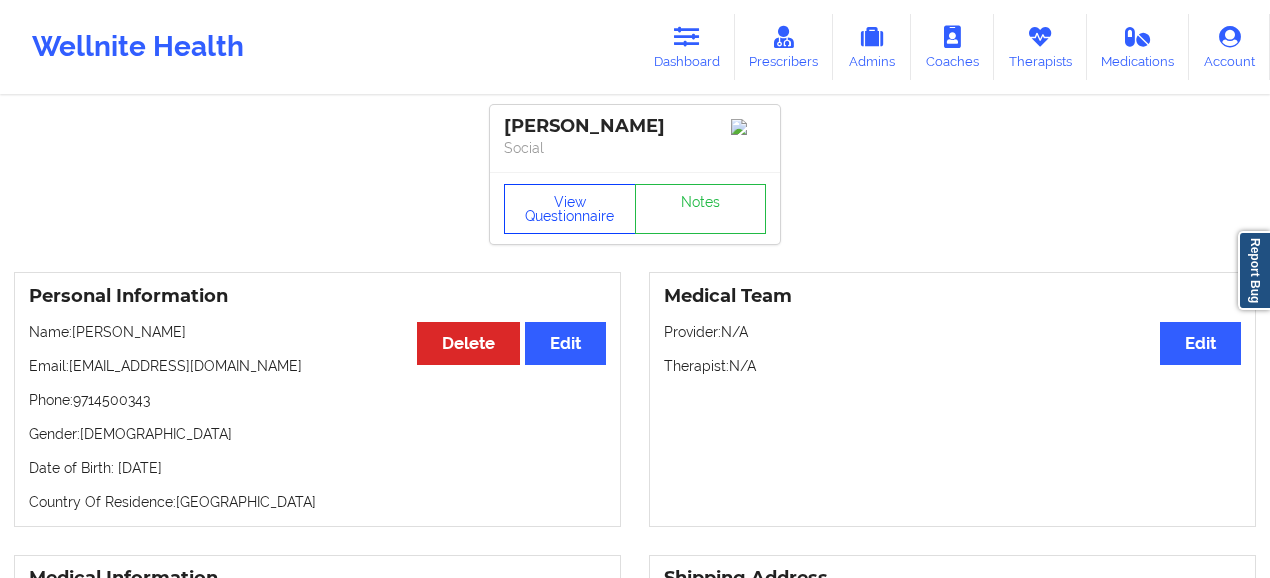 click on "View Questionnaire" at bounding box center [570, 209] 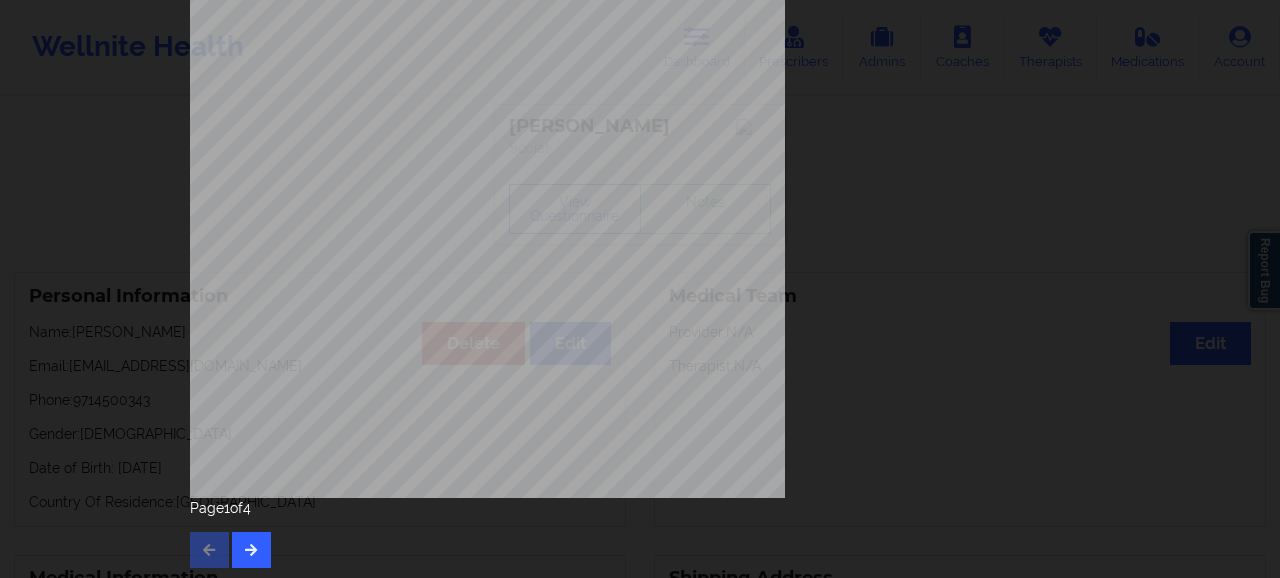 scroll, scrollTop: 376, scrollLeft: 0, axis: vertical 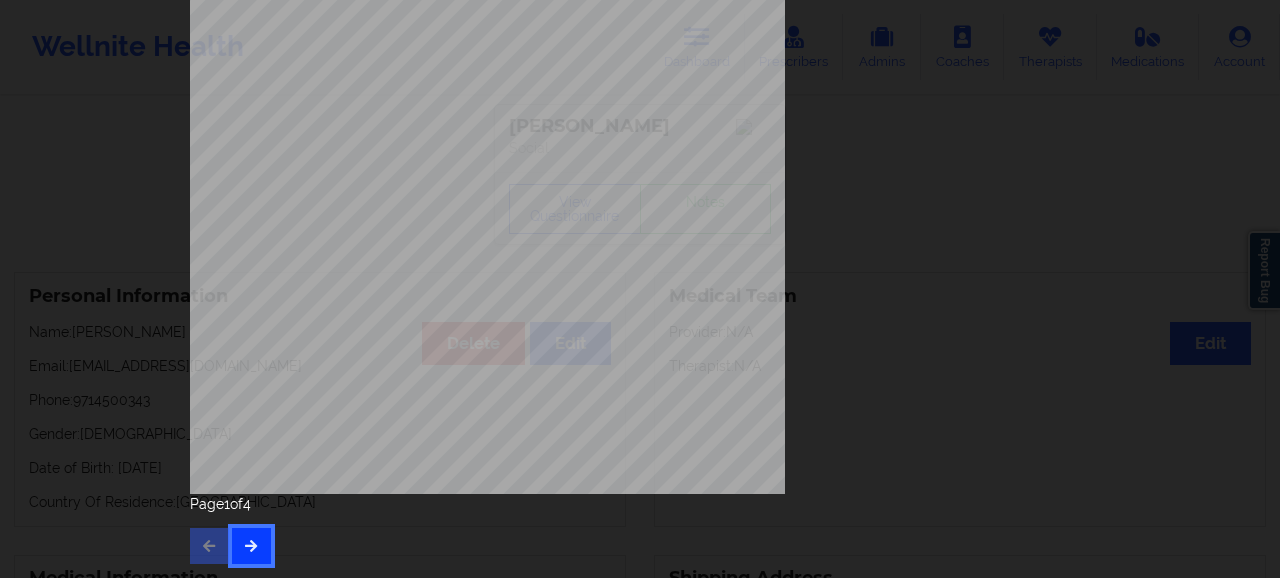 click at bounding box center [251, 545] 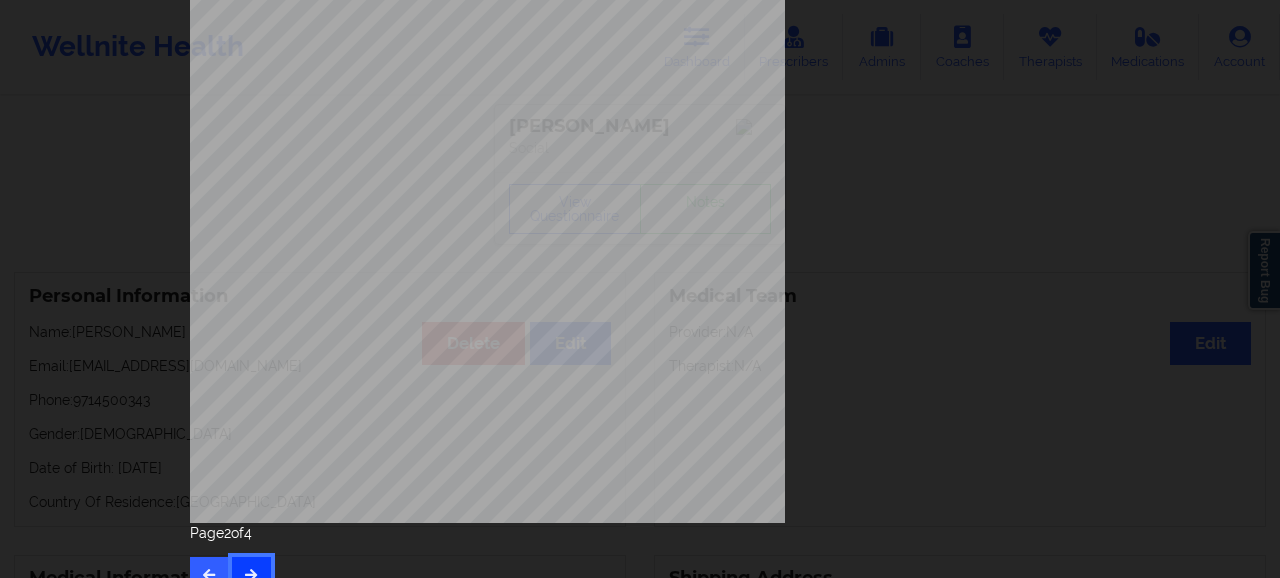 scroll, scrollTop: 376, scrollLeft: 0, axis: vertical 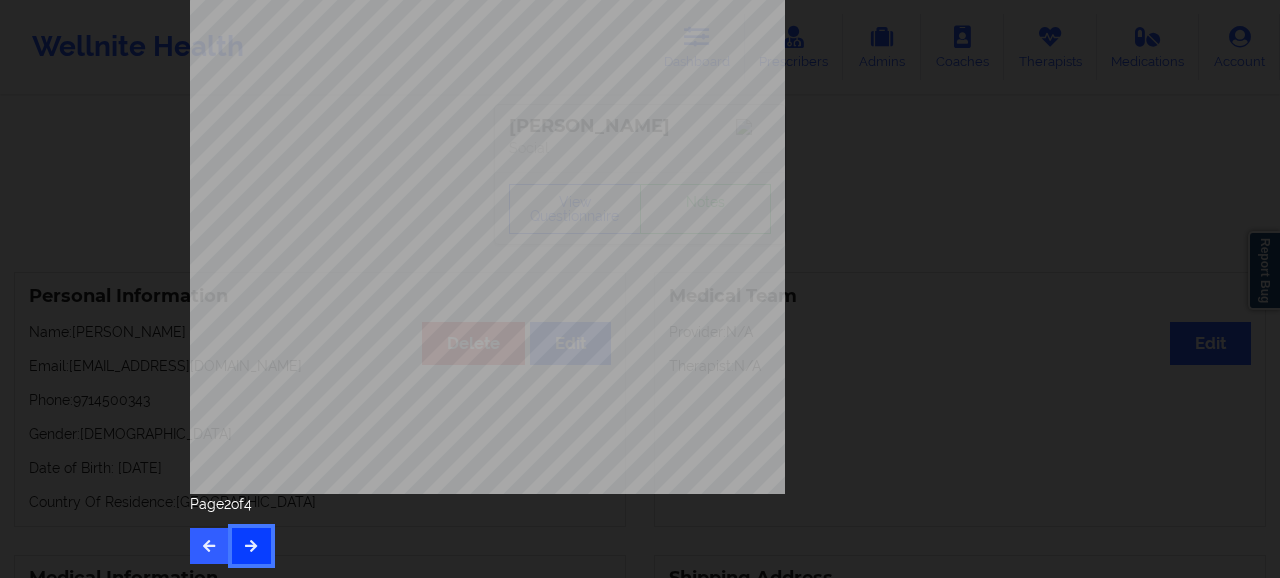 click at bounding box center [251, 545] 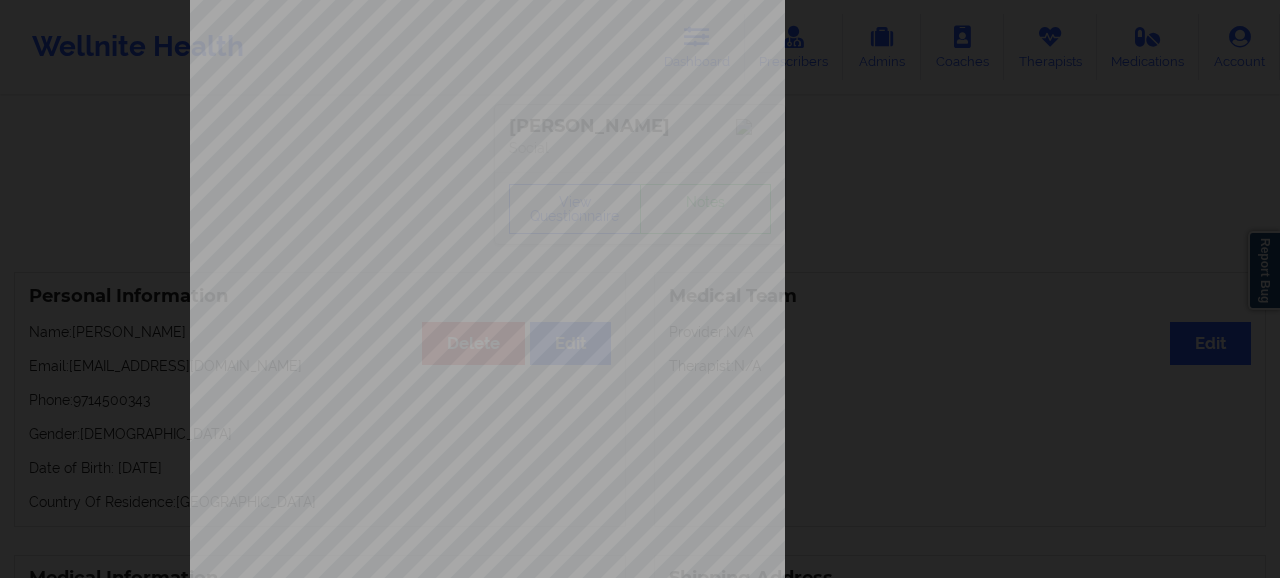 scroll, scrollTop: 376, scrollLeft: 0, axis: vertical 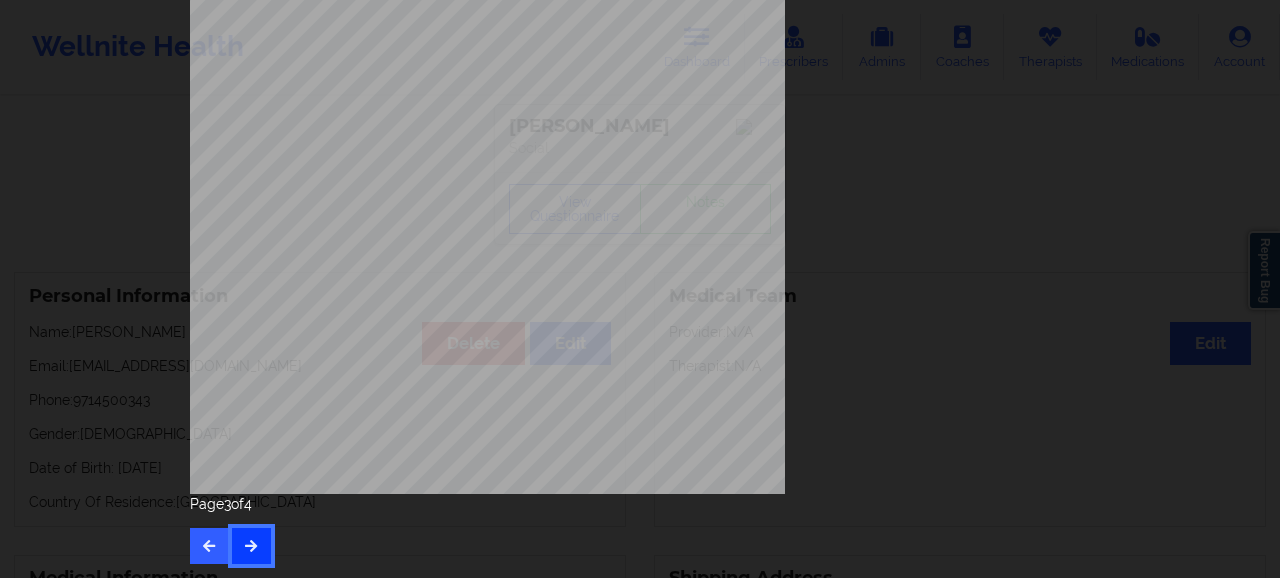 click at bounding box center (251, 545) 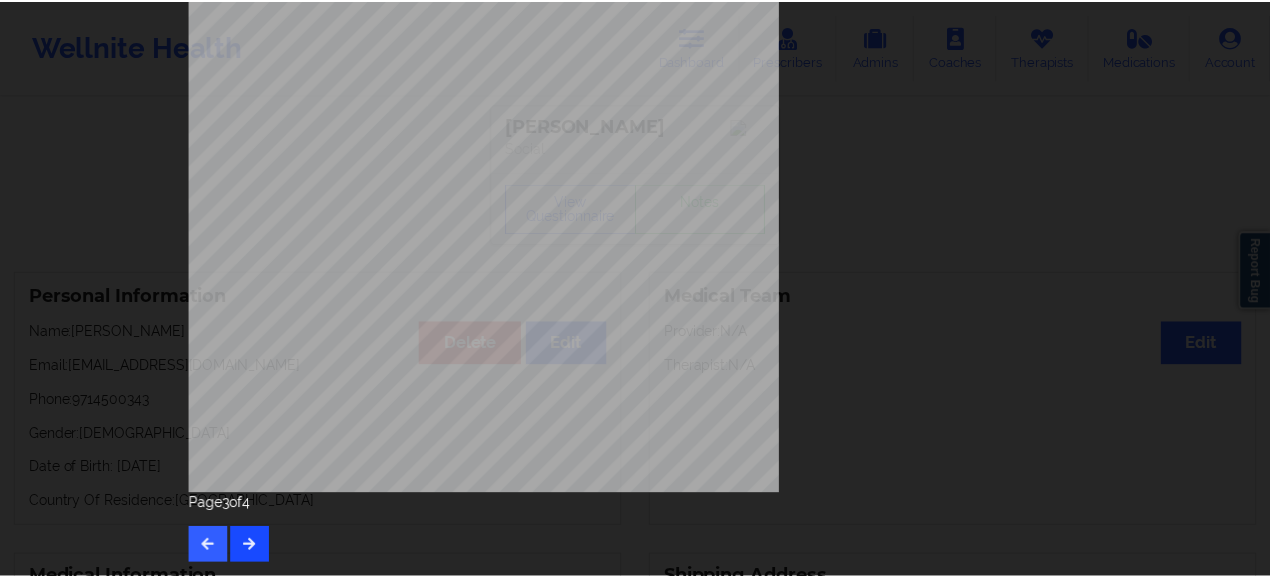 scroll, scrollTop: 0, scrollLeft: 0, axis: both 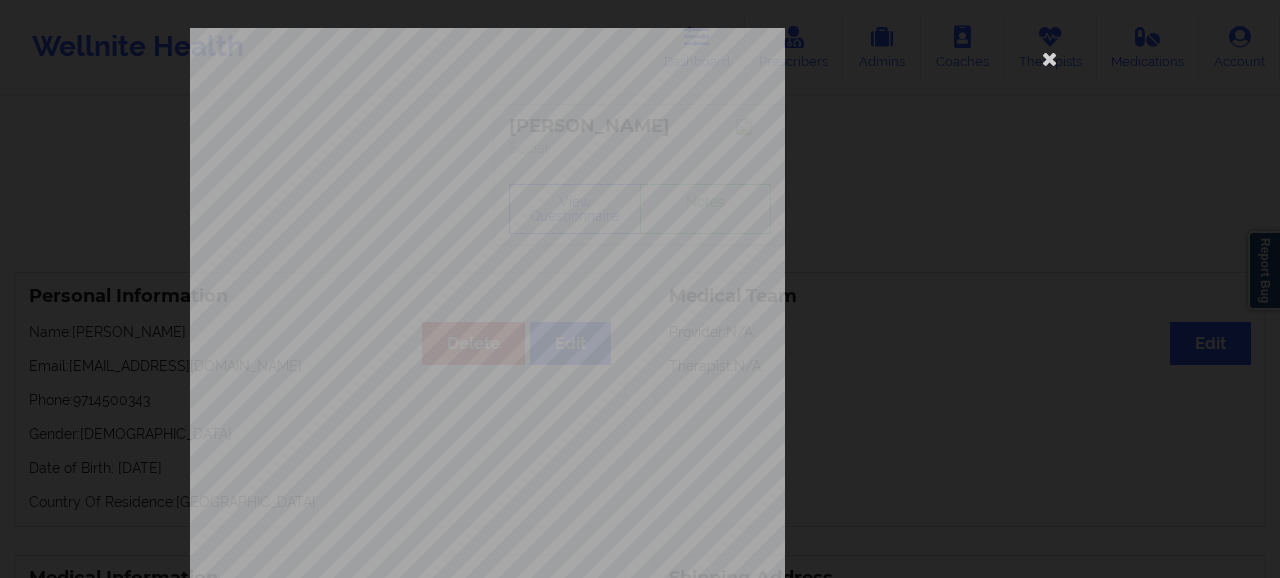 click on "Please feel free to provide us with any other additional details that have led you to cancel your membership with us. Wellnite, Inc 2025 {{page}}/{{pages}} Need Help? Email us: [EMAIL_ADDRESS][DOMAIN_NAME] Page  4  of  4" at bounding box center [640, 289] 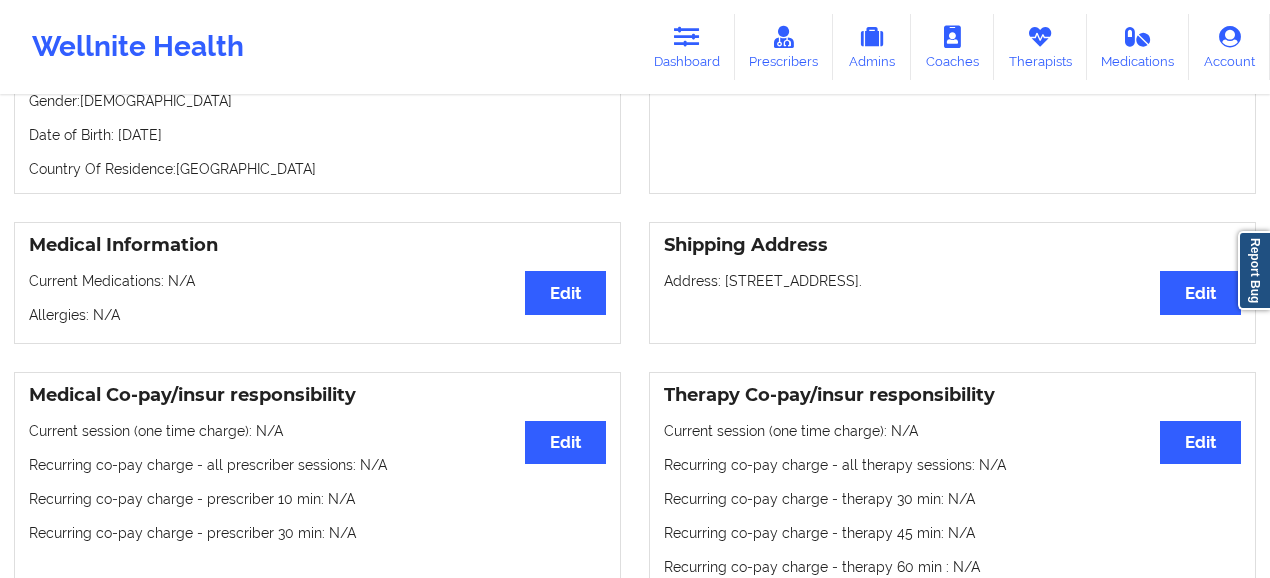 scroll, scrollTop: 0, scrollLeft: 0, axis: both 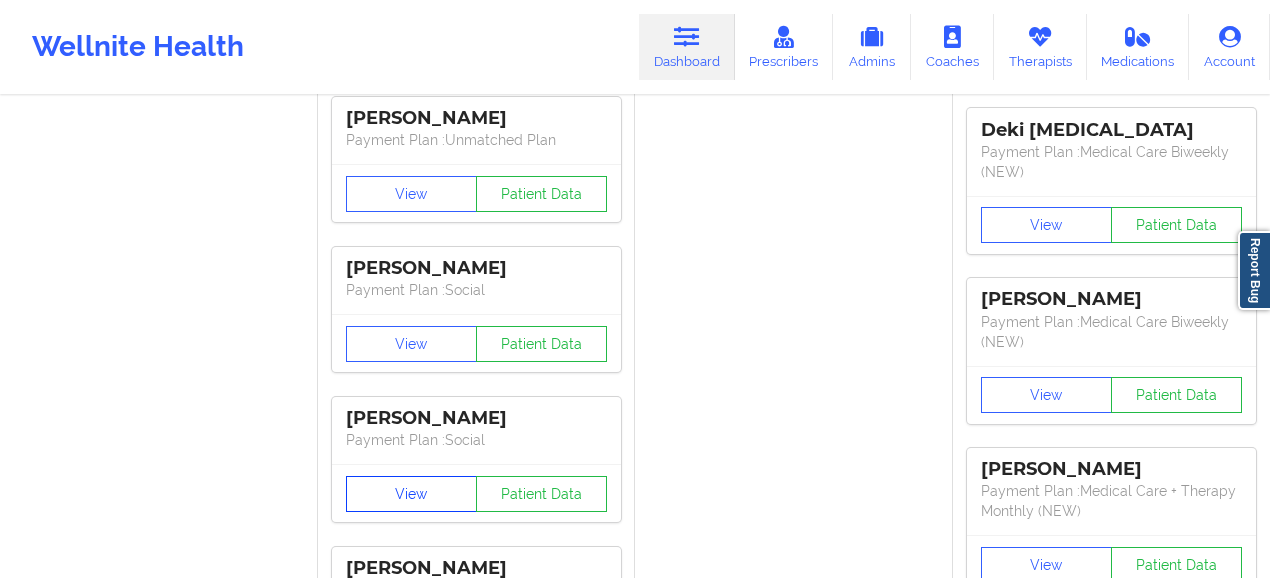 click on "View" at bounding box center [411, 494] 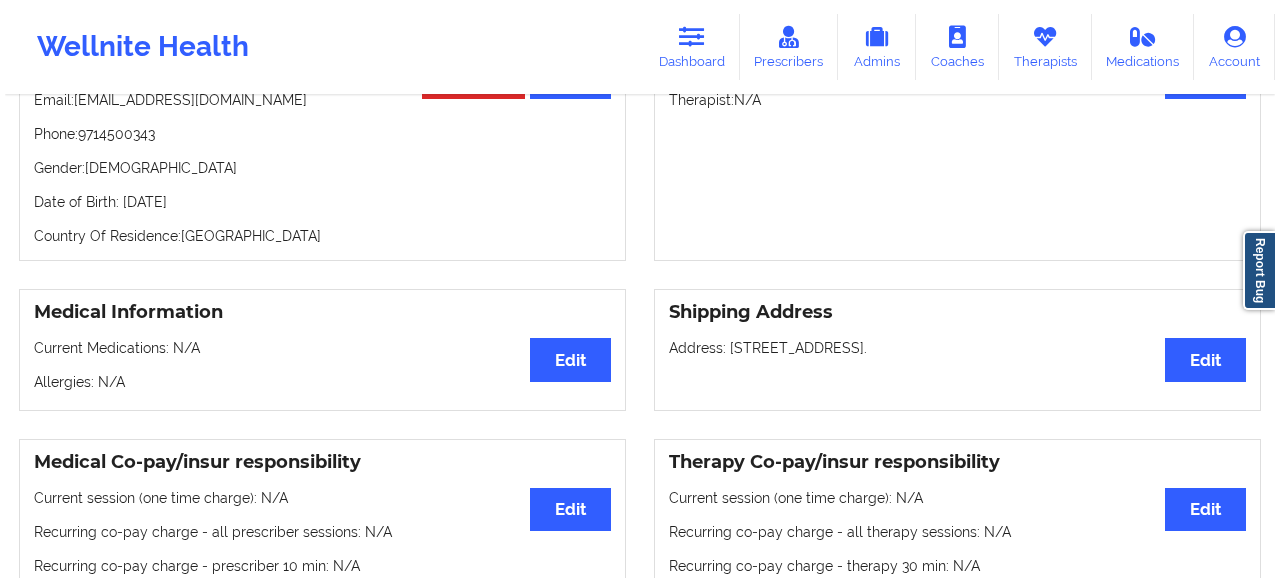 scroll, scrollTop: 0, scrollLeft: 0, axis: both 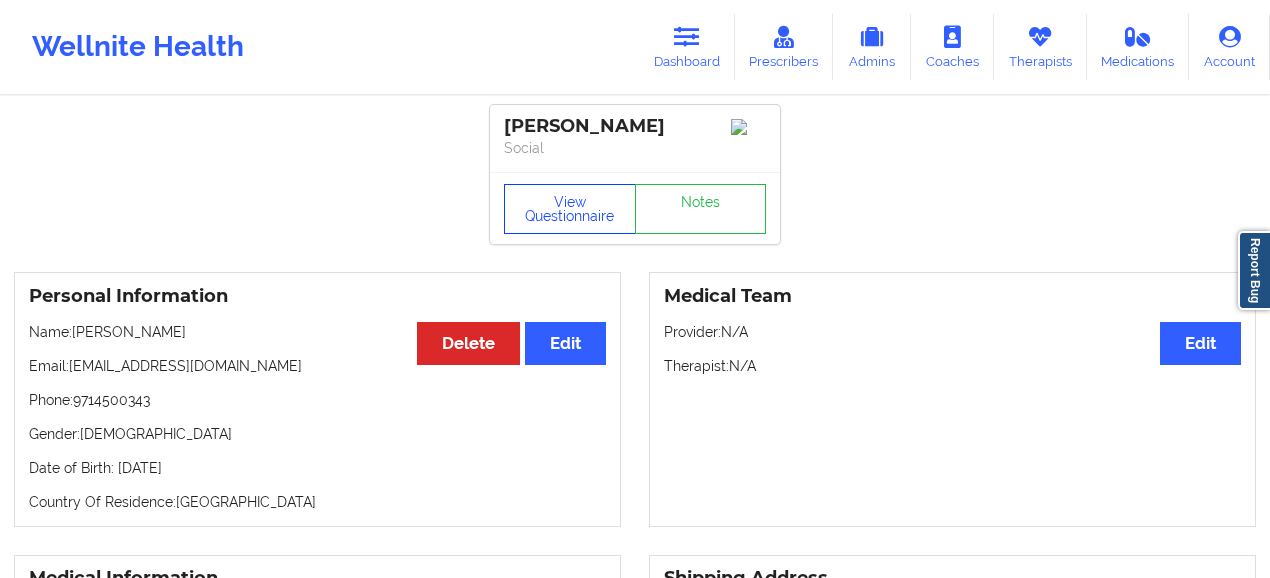 click on "View Questionnaire" at bounding box center [570, 209] 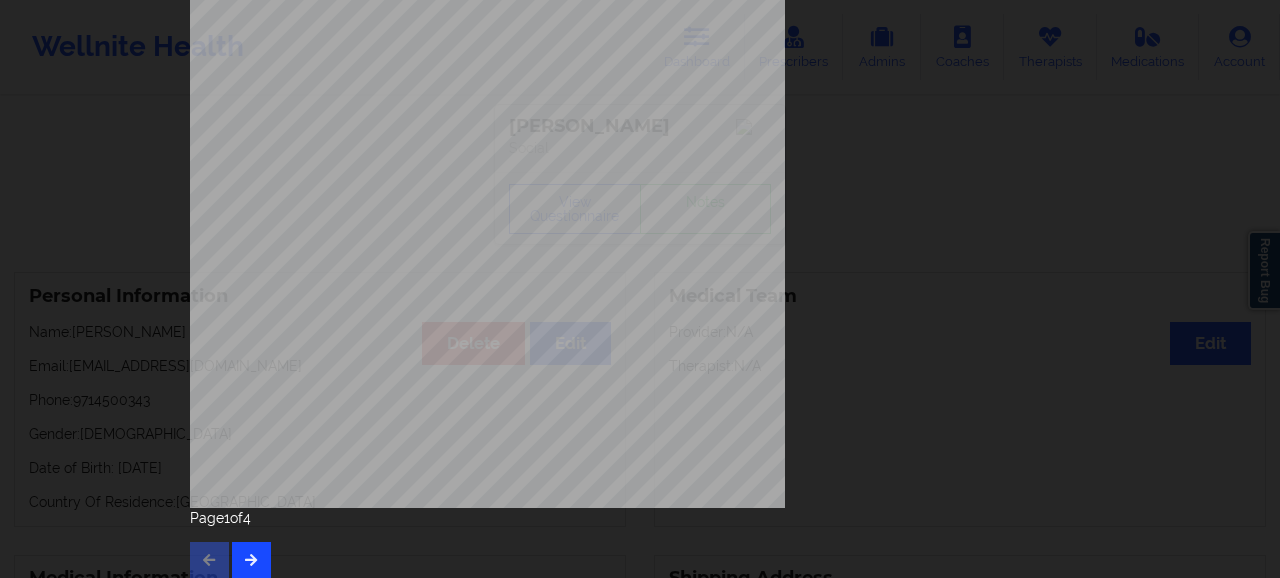 scroll, scrollTop: 376, scrollLeft: 0, axis: vertical 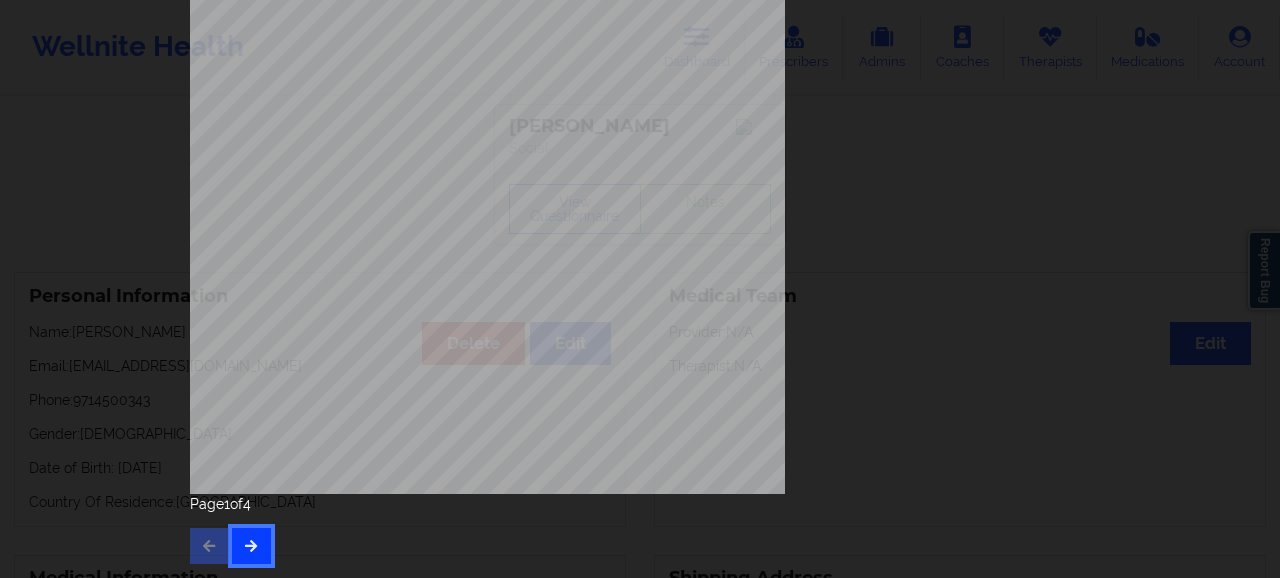 click at bounding box center [251, 546] 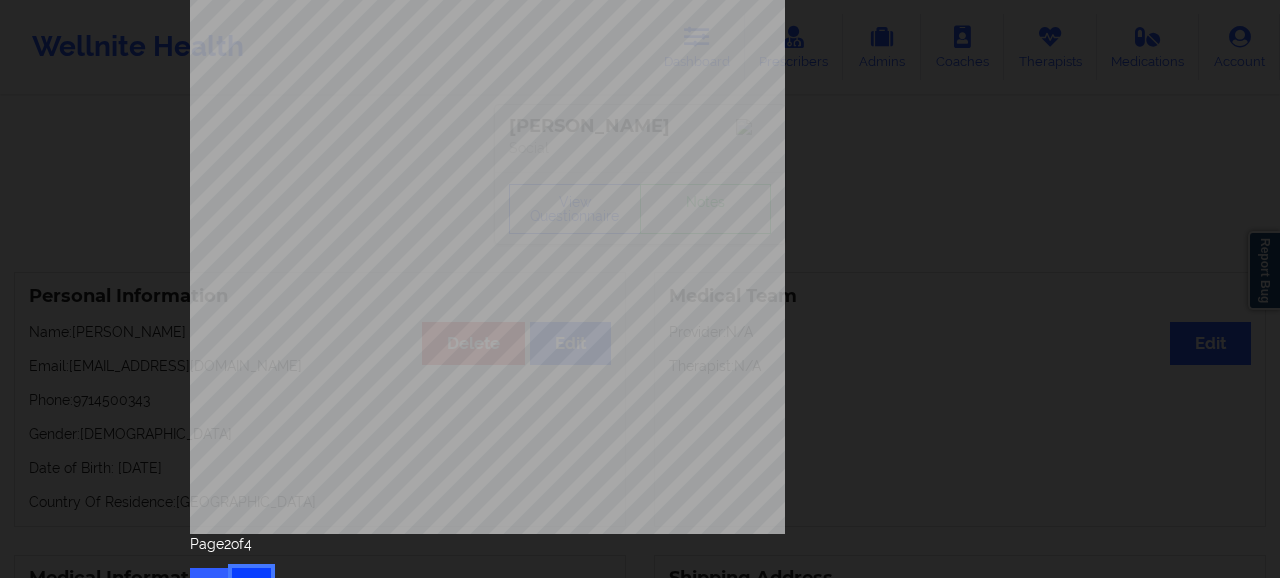 scroll, scrollTop: 376, scrollLeft: 0, axis: vertical 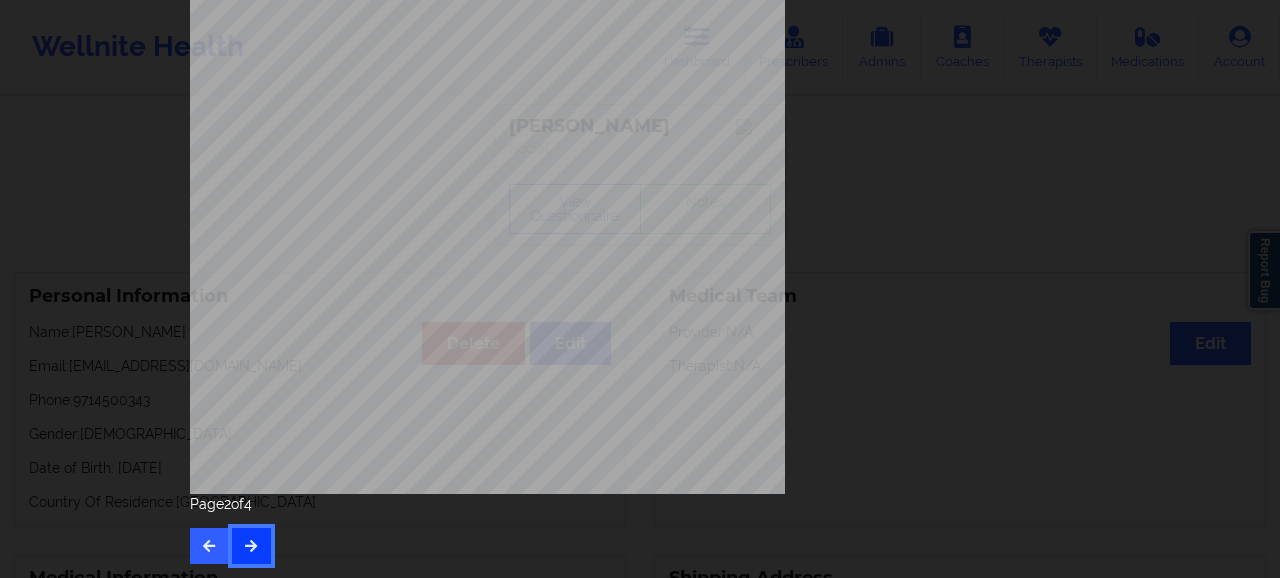 click at bounding box center [251, 546] 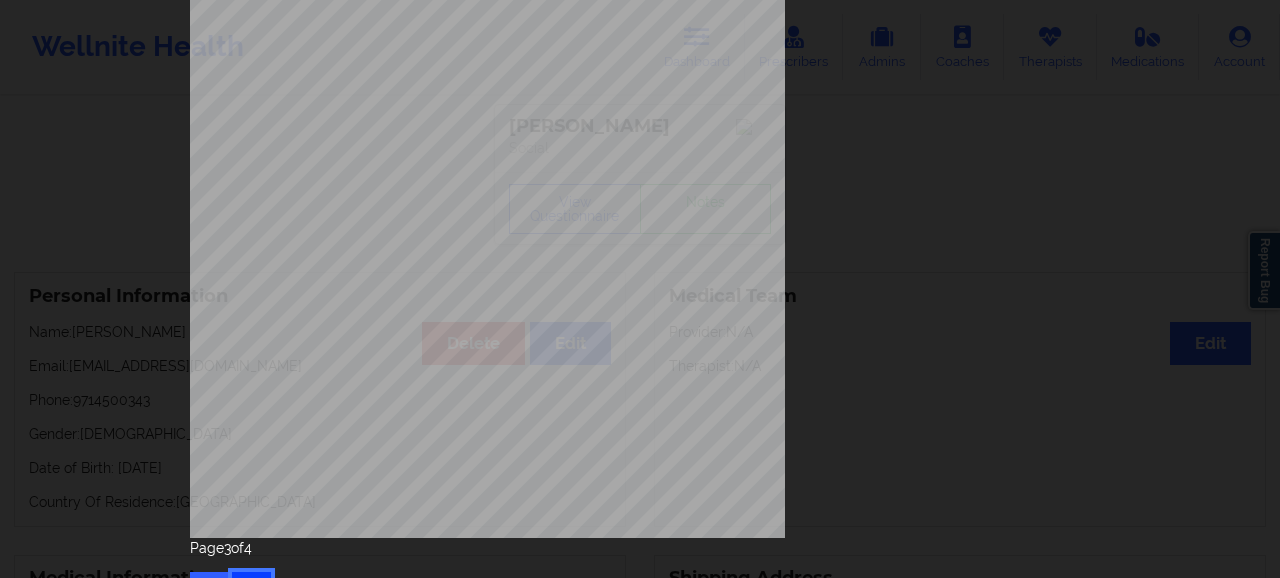 scroll, scrollTop: 376, scrollLeft: 0, axis: vertical 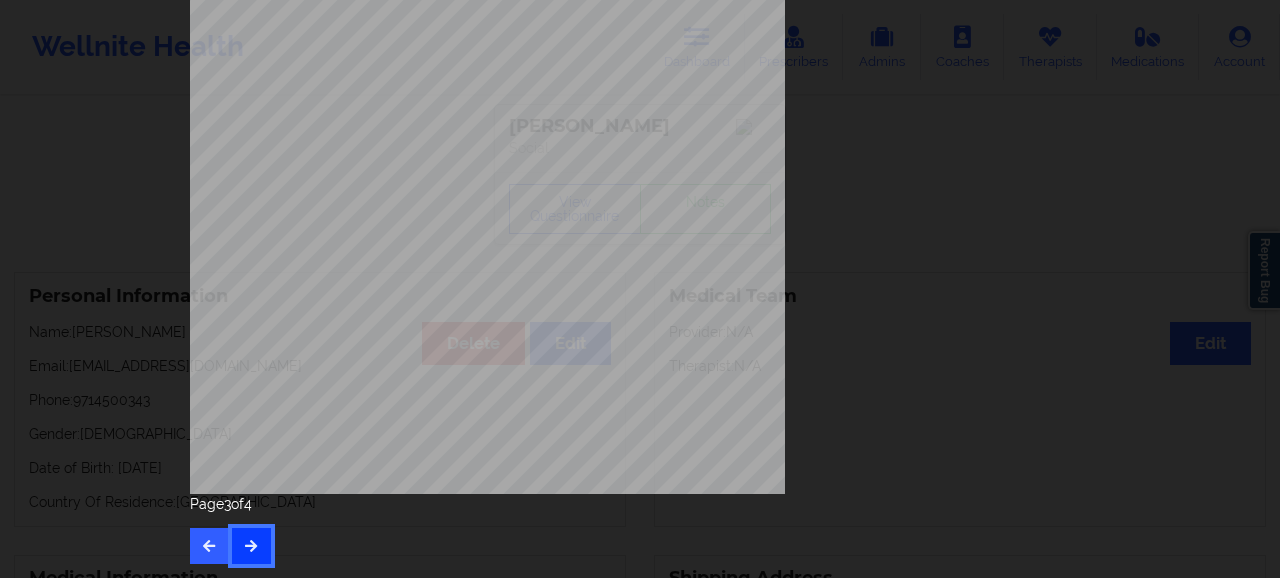 click at bounding box center [251, 545] 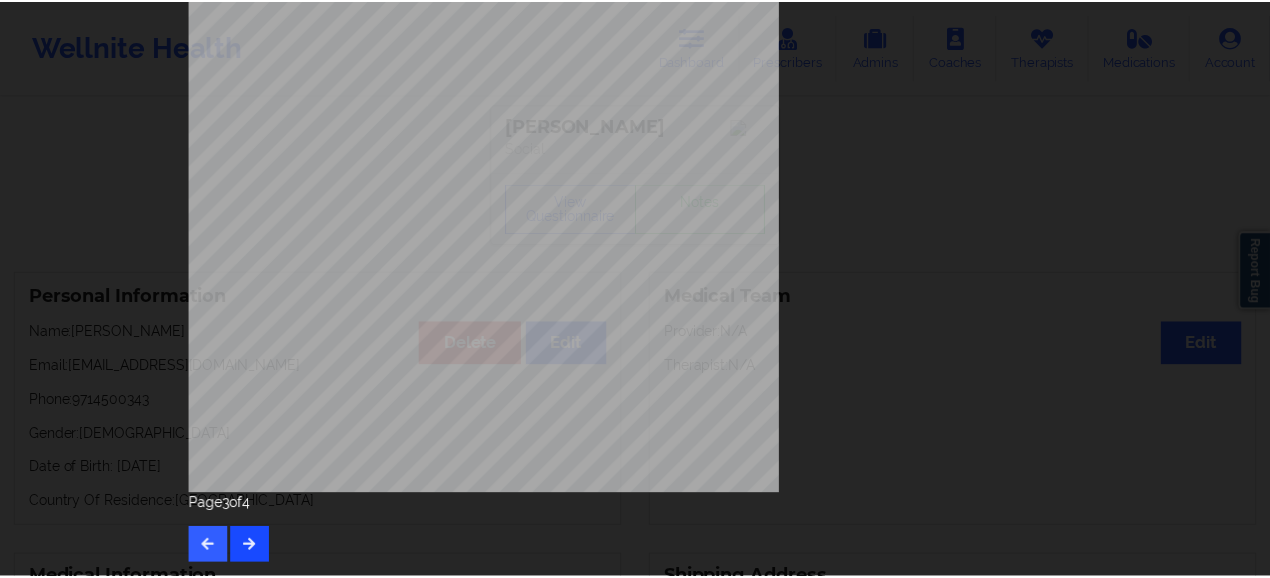 scroll, scrollTop: 0, scrollLeft: 0, axis: both 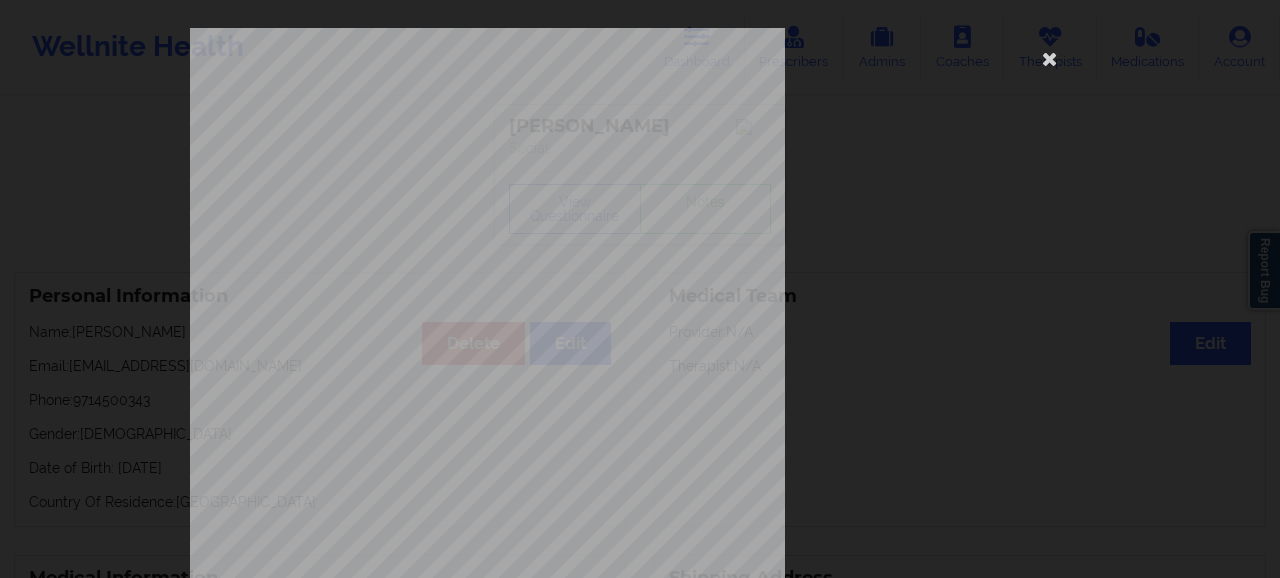 click on "Please feel free to provide us with any other additional details that have led you to cancel your membership with us. Wellnite, Inc 2025 {{page}}/{{pages}} Need Help? Email us: [EMAIL_ADDRESS][DOMAIN_NAME] Page  4  of  4" at bounding box center (640, 289) 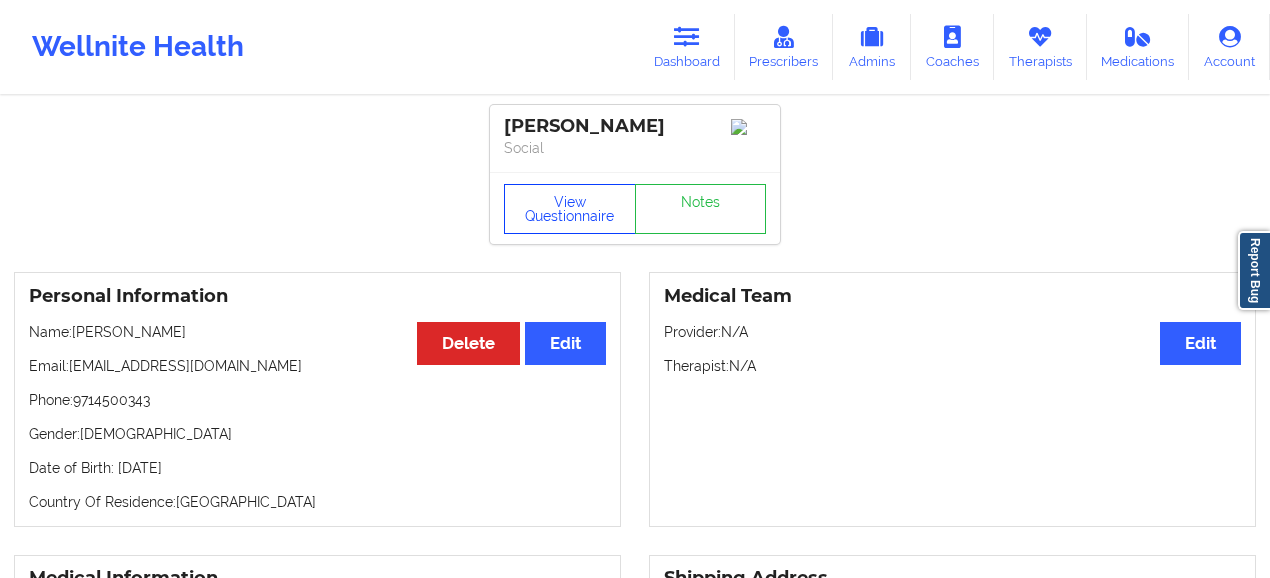 click on "View Questionnaire" at bounding box center [570, 209] 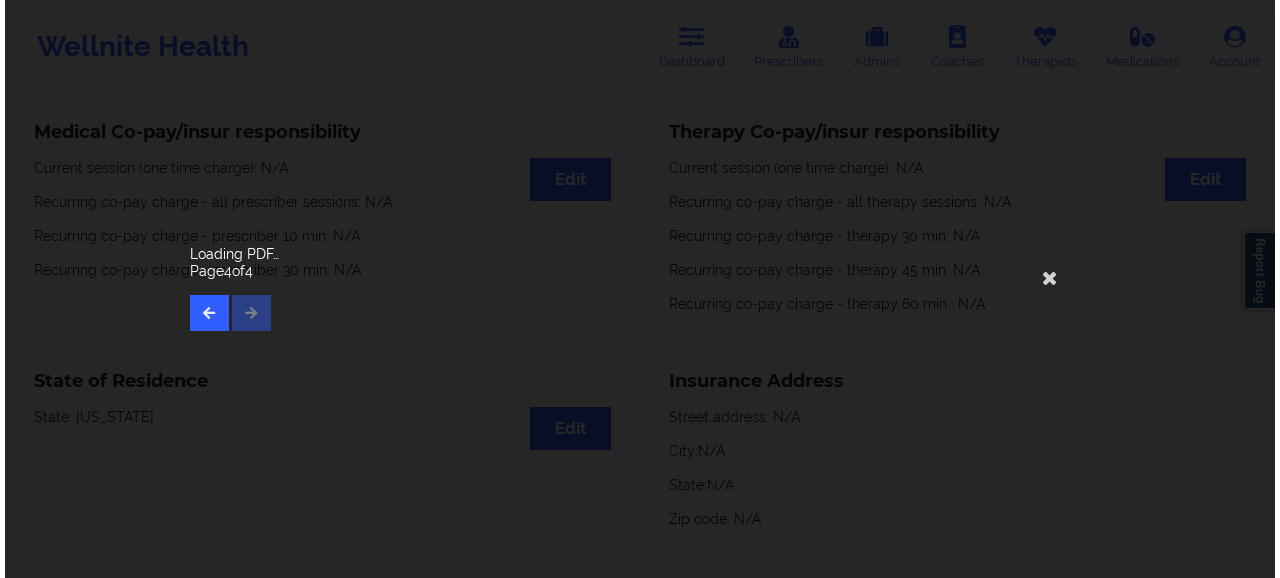 scroll, scrollTop: 600, scrollLeft: 0, axis: vertical 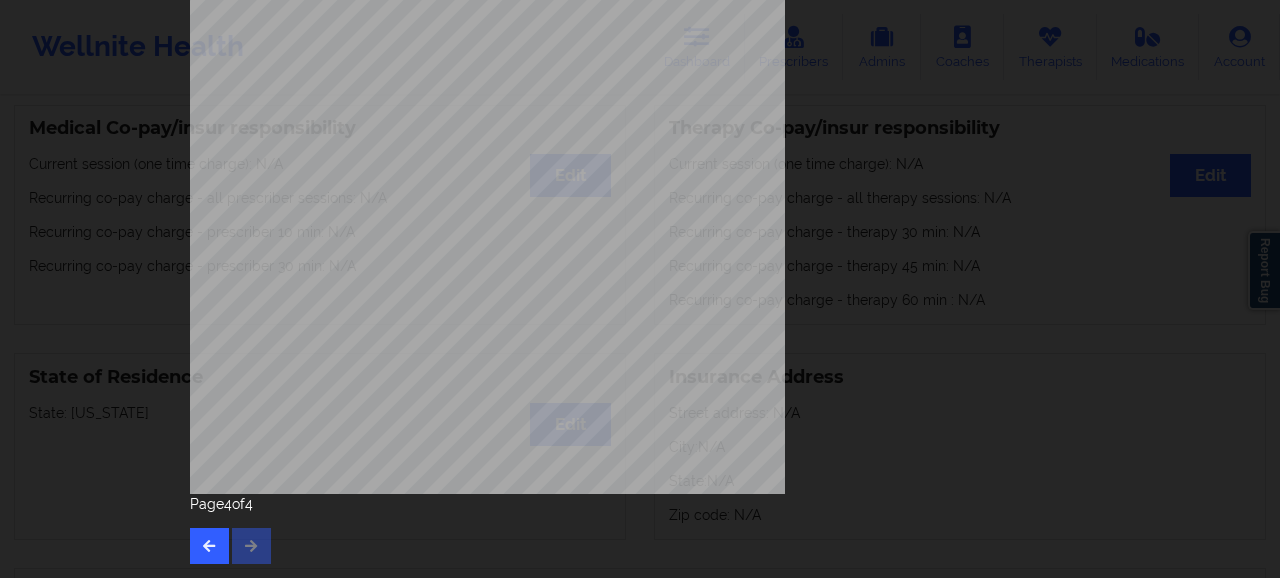 click on "Please feel free to provide us with any other additional details that have led you to cancel your membership with us. Wellnite, Inc 2025 {{page}}/{{pages}} Need Help? Email us: [EMAIL_ADDRESS][DOMAIN_NAME] Page  4  of  4" at bounding box center [640, 289] 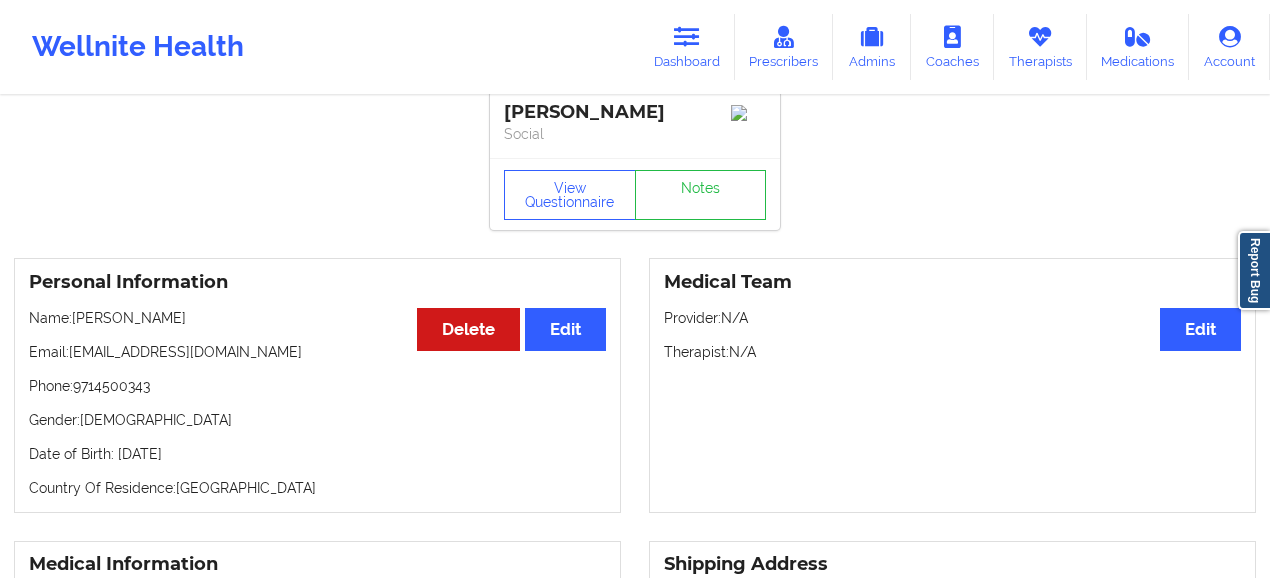 scroll, scrollTop: 0, scrollLeft: 0, axis: both 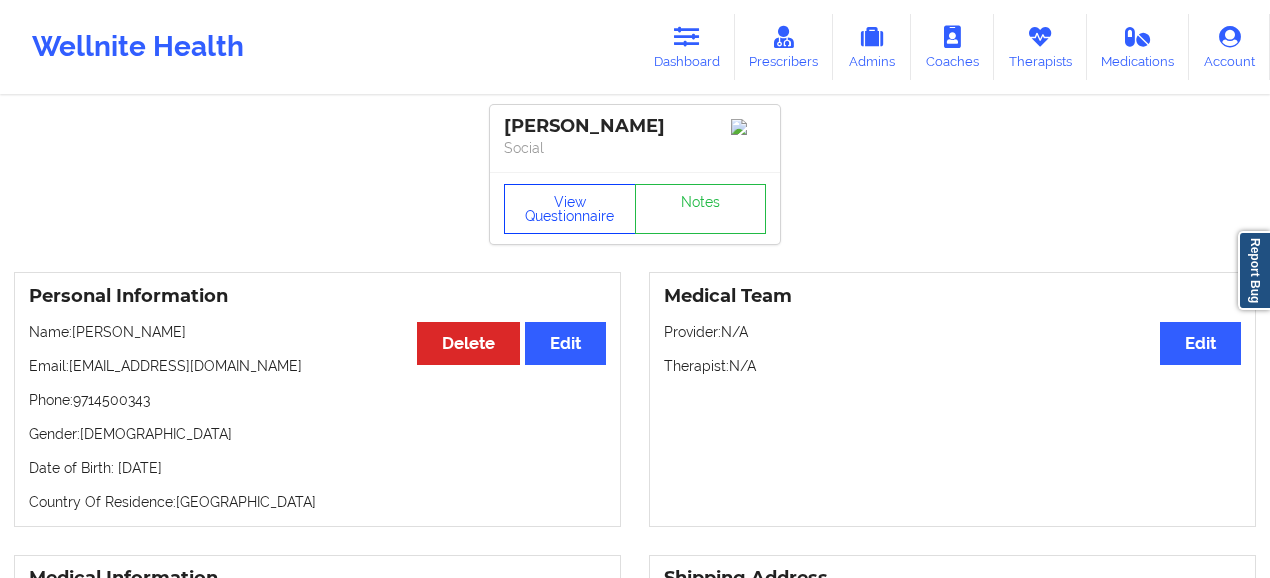 click on "View Questionnaire" at bounding box center [570, 209] 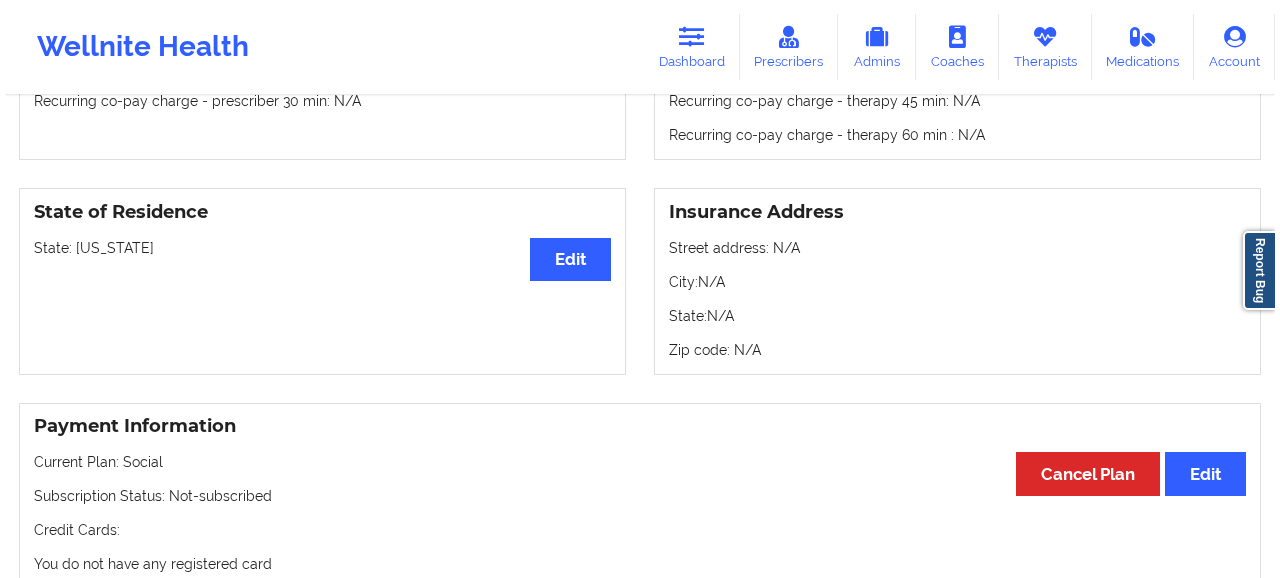 scroll, scrollTop: 800, scrollLeft: 0, axis: vertical 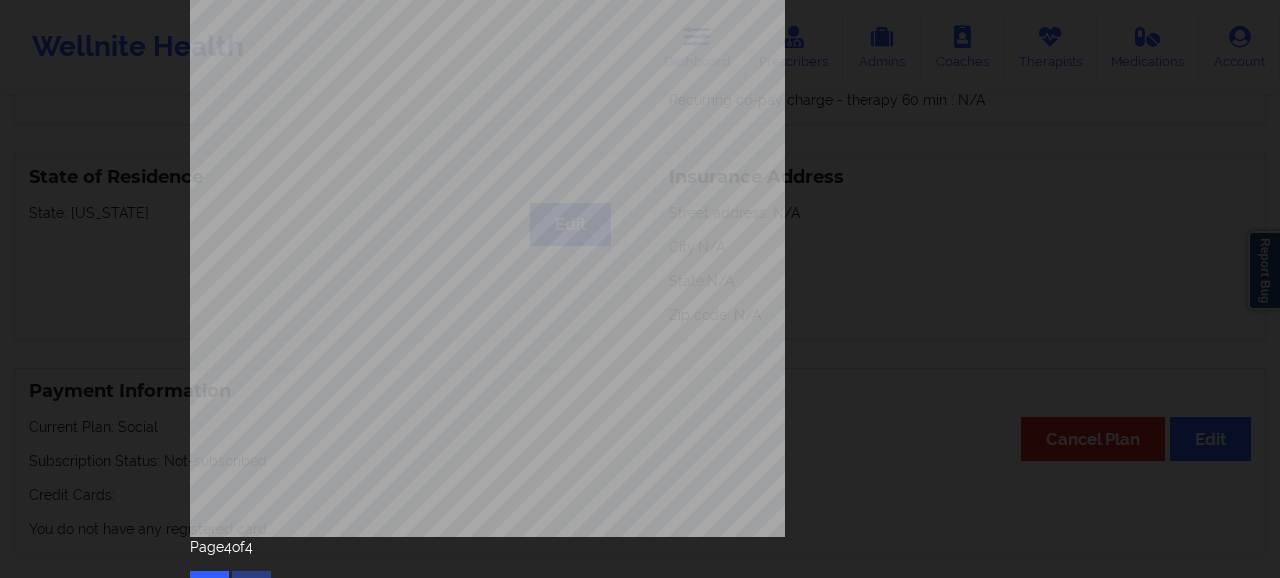 click on "Please feel free to provide us with any other additional details that have led you to cancel your membership with us. Wellnite, Inc 2025 {{page}}/{{pages}} Need Help? Email us: [EMAIL_ADDRESS][DOMAIN_NAME]" at bounding box center (640, 116) 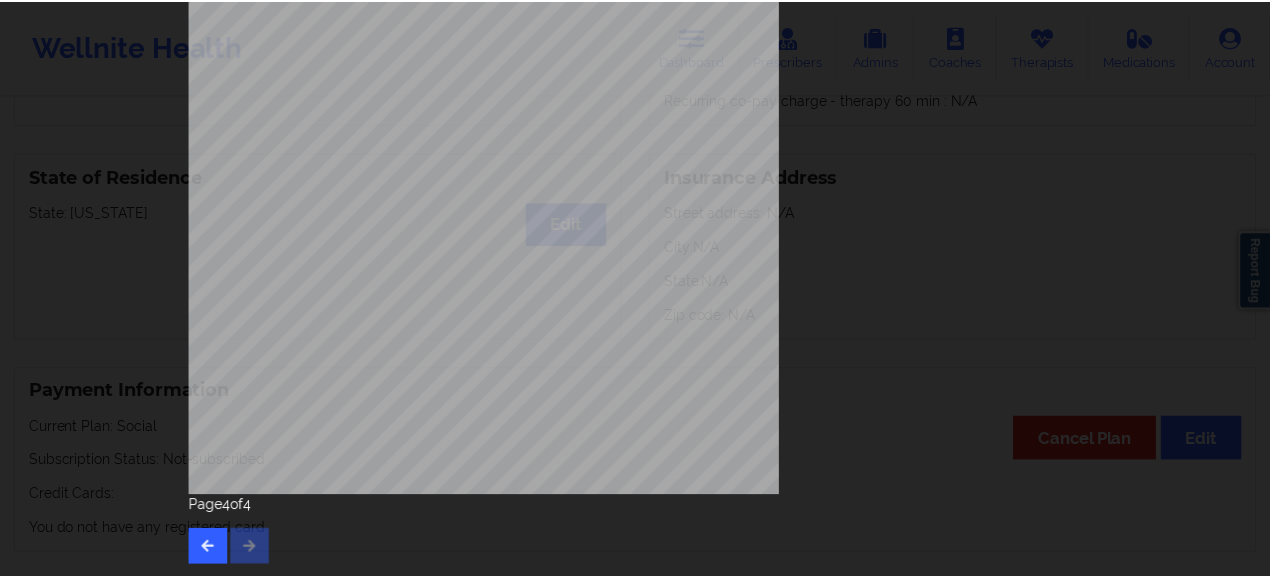 scroll, scrollTop: 376, scrollLeft: 0, axis: vertical 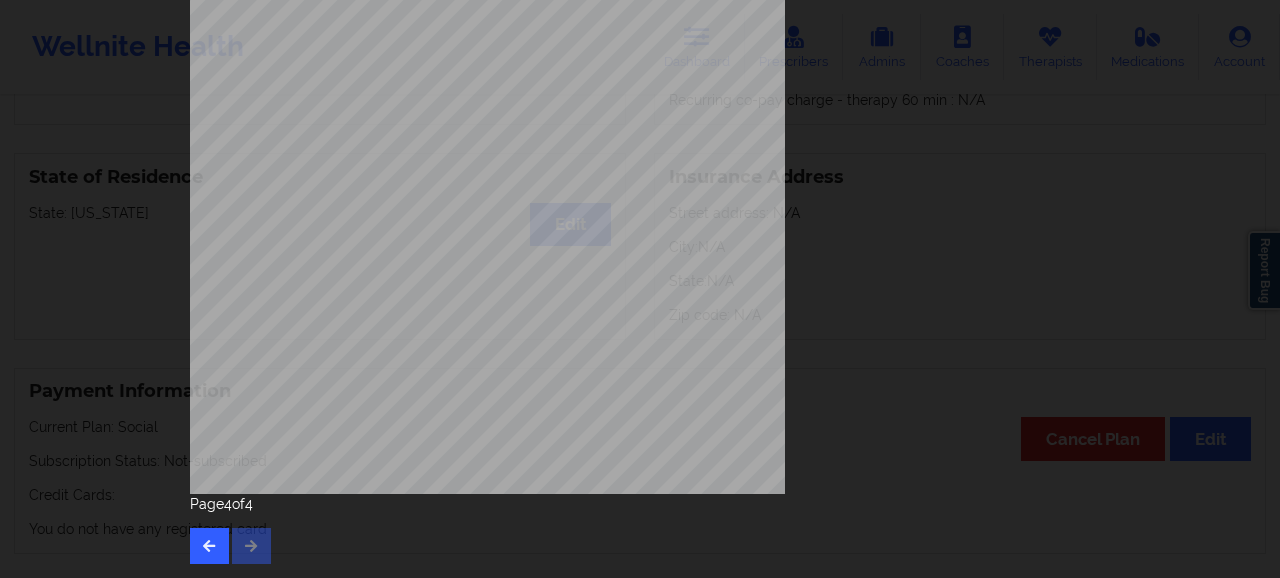 click on "Please feel free to provide us with any other additional details that have led you to cancel your membership with us. Wellnite, Inc 2025 {{page}}/{{pages}} Need Help? Email us: [EMAIL_ADDRESS][DOMAIN_NAME] Page  4  of  4" at bounding box center (640, 289) 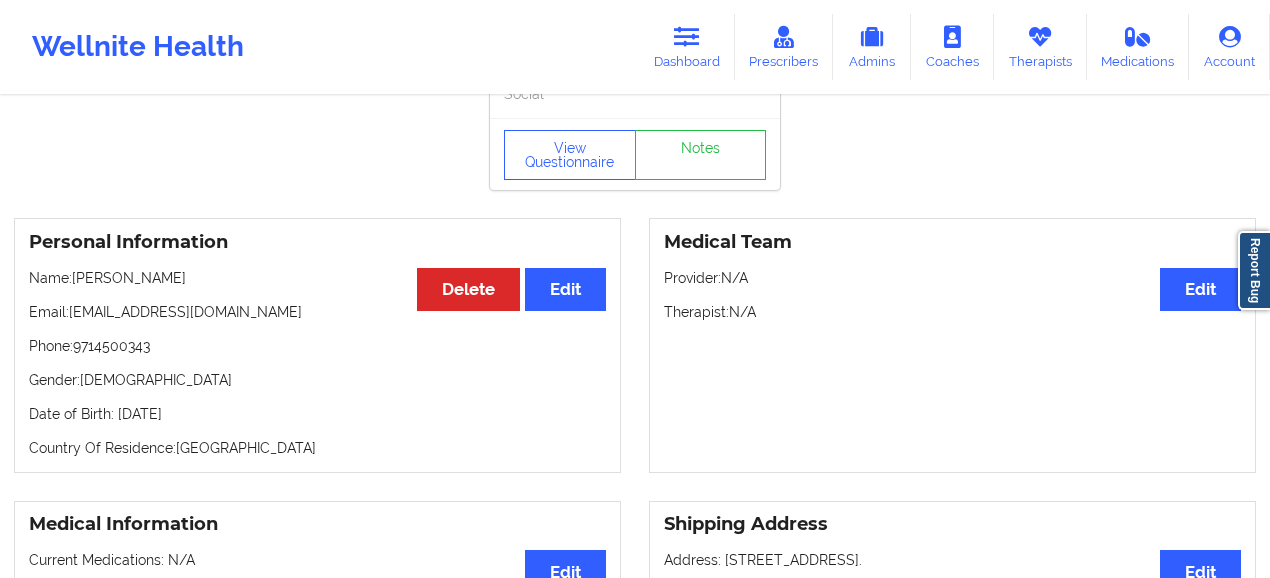 scroll, scrollTop: 0, scrollLeft: 0, axis: both 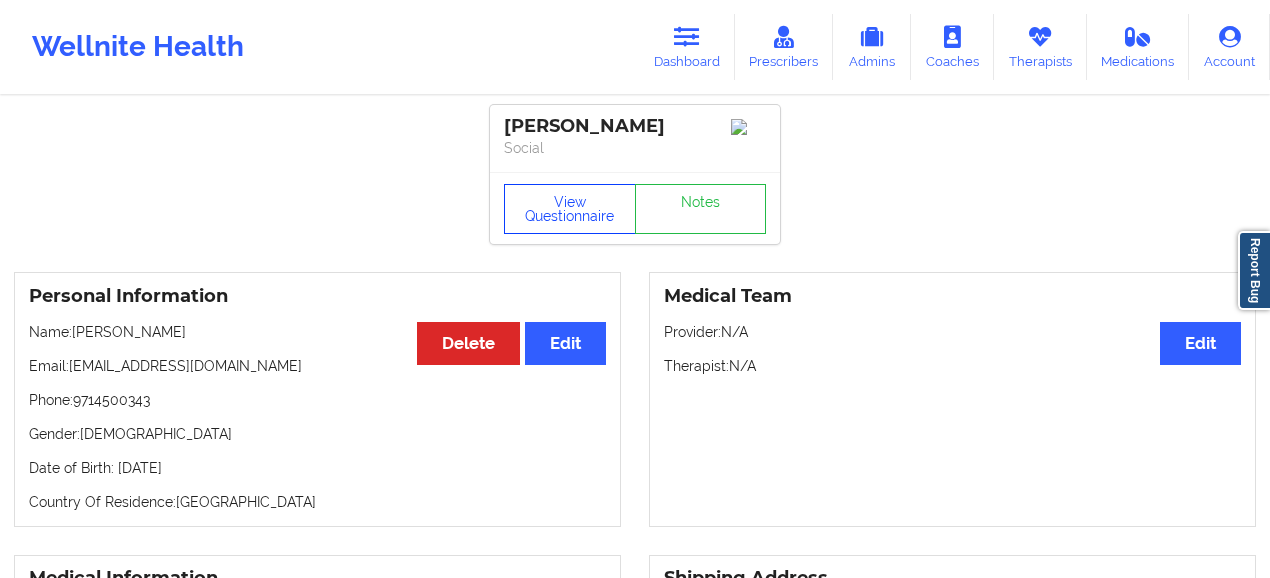 click on "View Questionnaire" at bounding box center (570, 209) 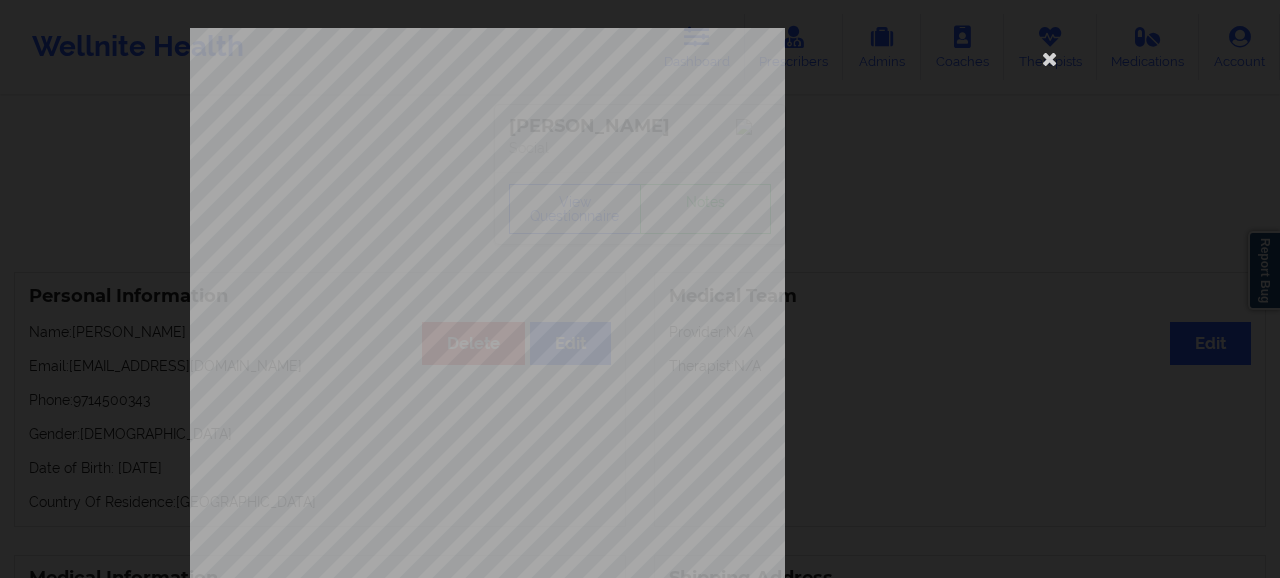 click on "Please feel free to provide us with any other additional details that have led you to cancel your membership with us. Wellnite, Inc 2025 {{page}}/{{pages}} Need Help? Email us: [EMAIL_ADDRESS][DOMAIN_NAME] Page  4  of  4" at bounding box center [640, 289] 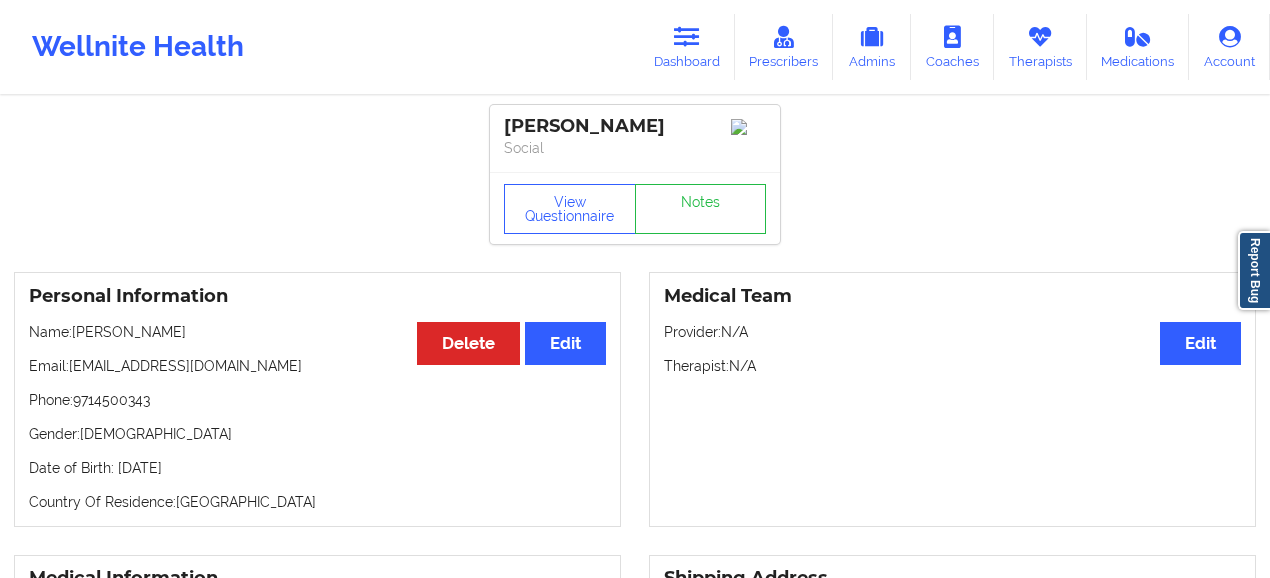 scroll, scrollTop: 0, scrollLeft: 0, axis: both 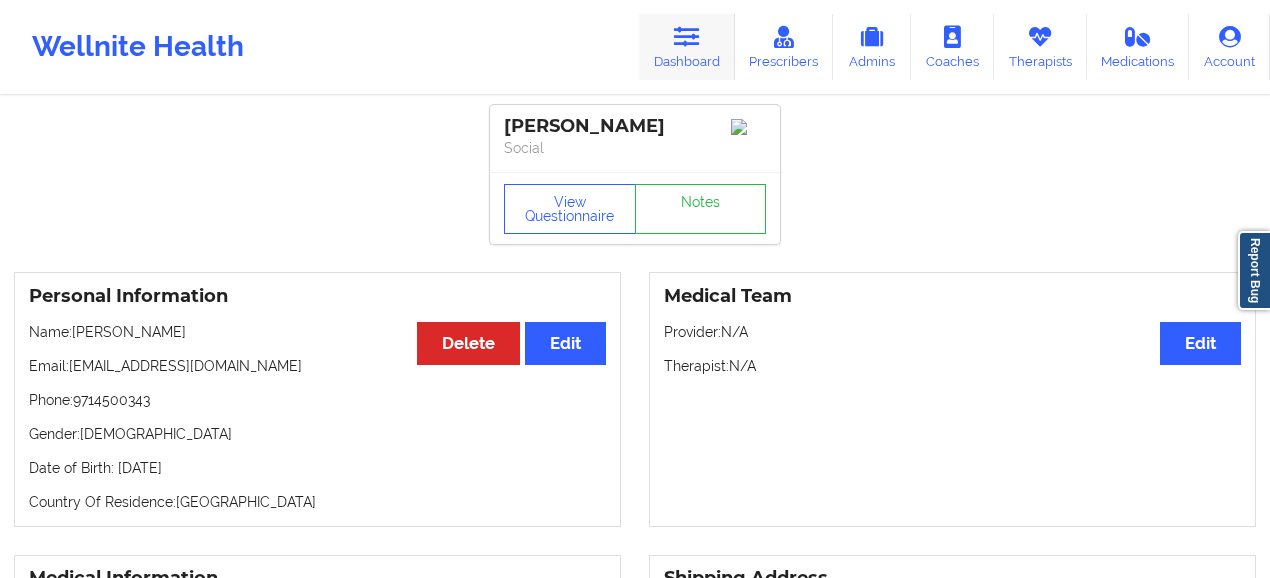 click on "Dashboard" at bounding box center [687, 47] 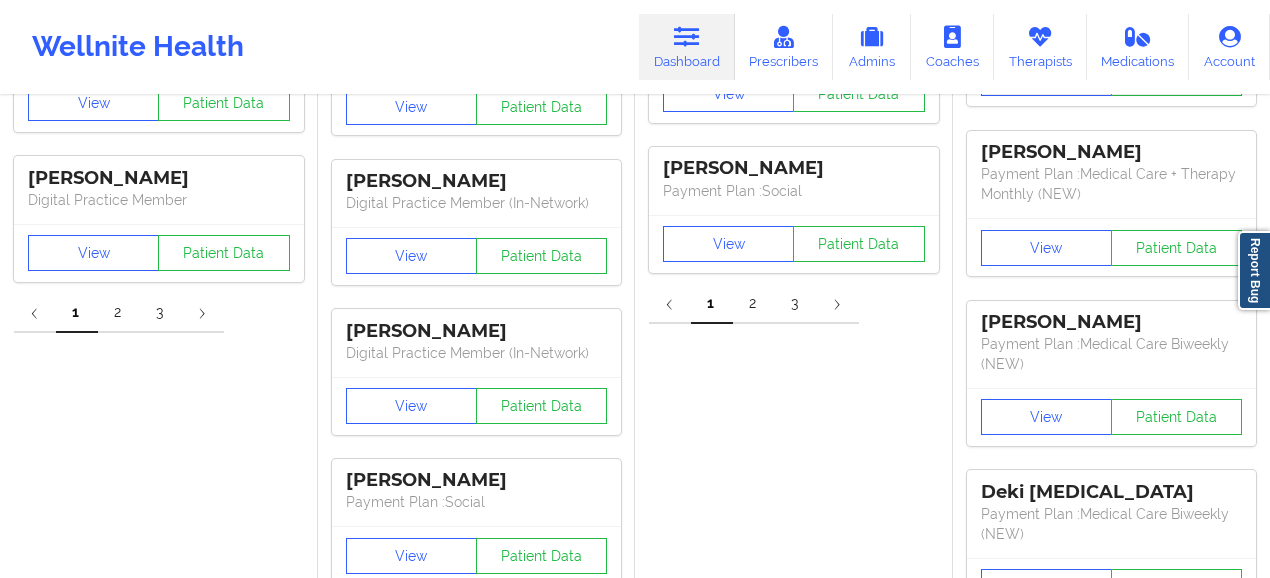 scroll, scrollTop: 1344, scrollLeft: 0, axis: vertical 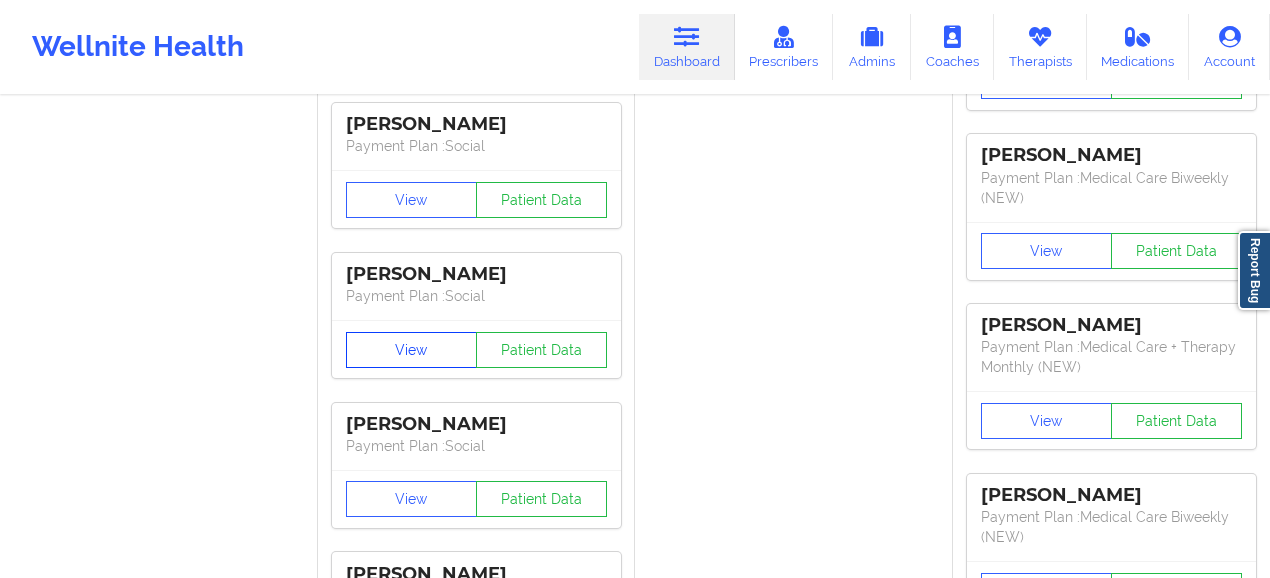 drag, startPoint x: 422, startPoint y: 290, endPoint x: 450, endPoint y: 194, distance: 100 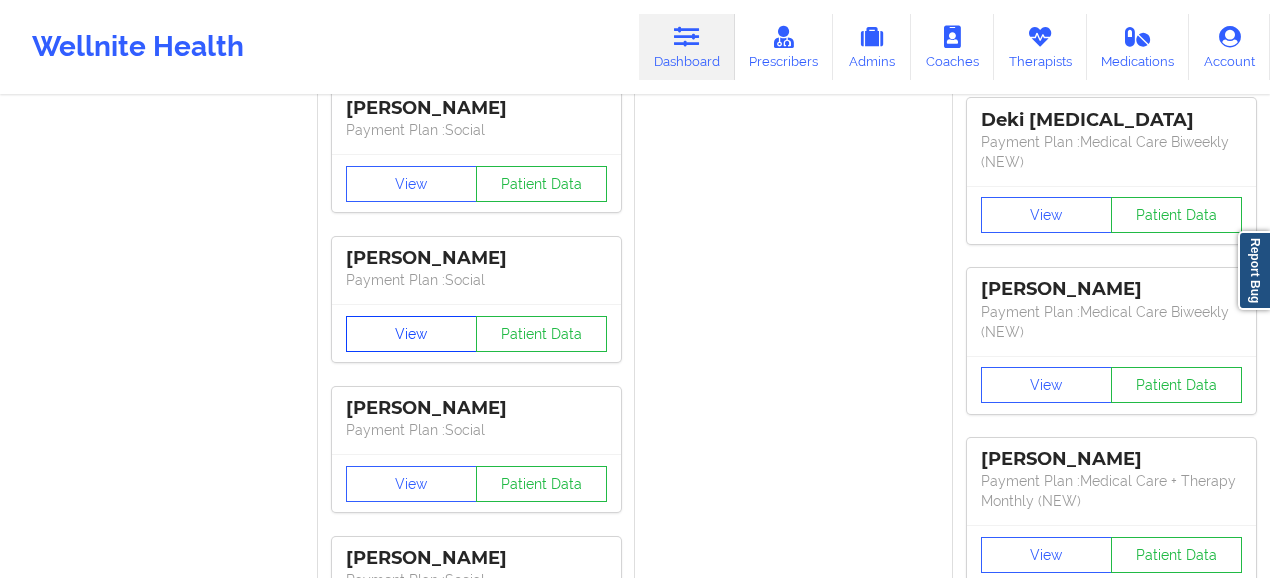 drag, startPoint x: 415, startPoint y: 284, endPoint x: 462, endPoint y: 206, distance: 91.06591 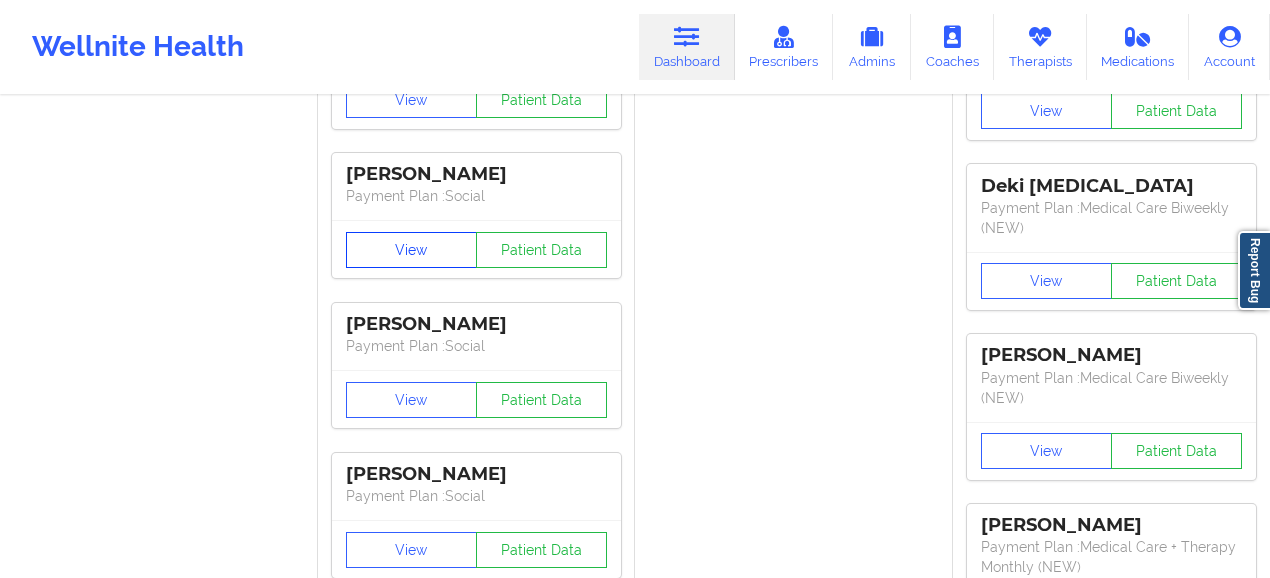 click on "View" at bounding box center (411, 250) 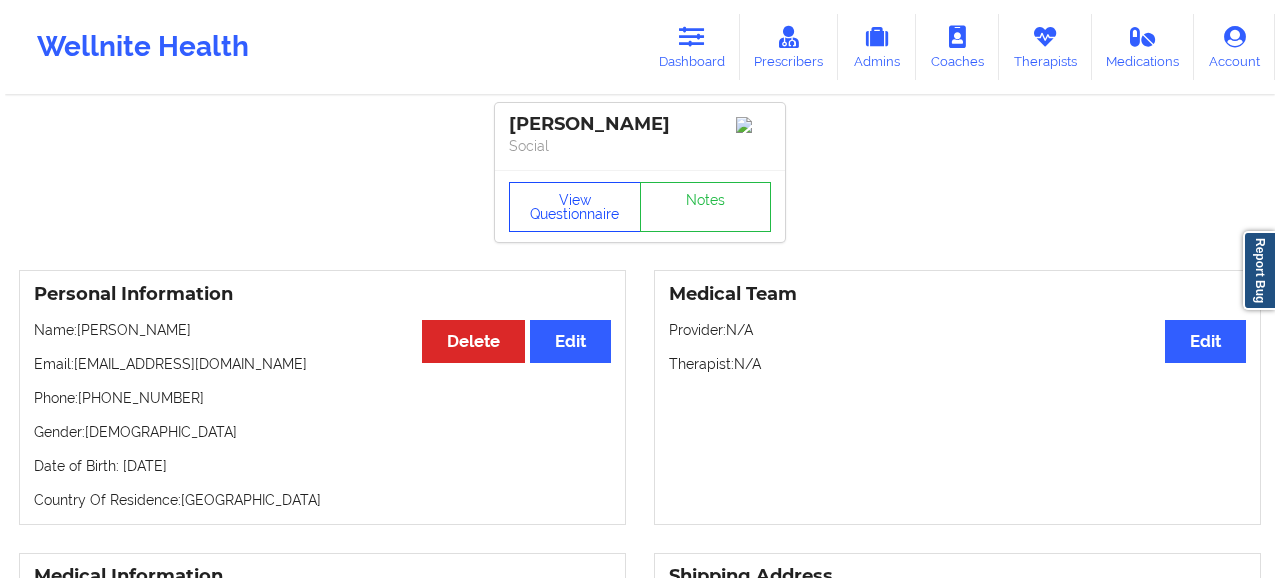 scroll, scrollTop: 0, scrollLeft: 0, axis: both 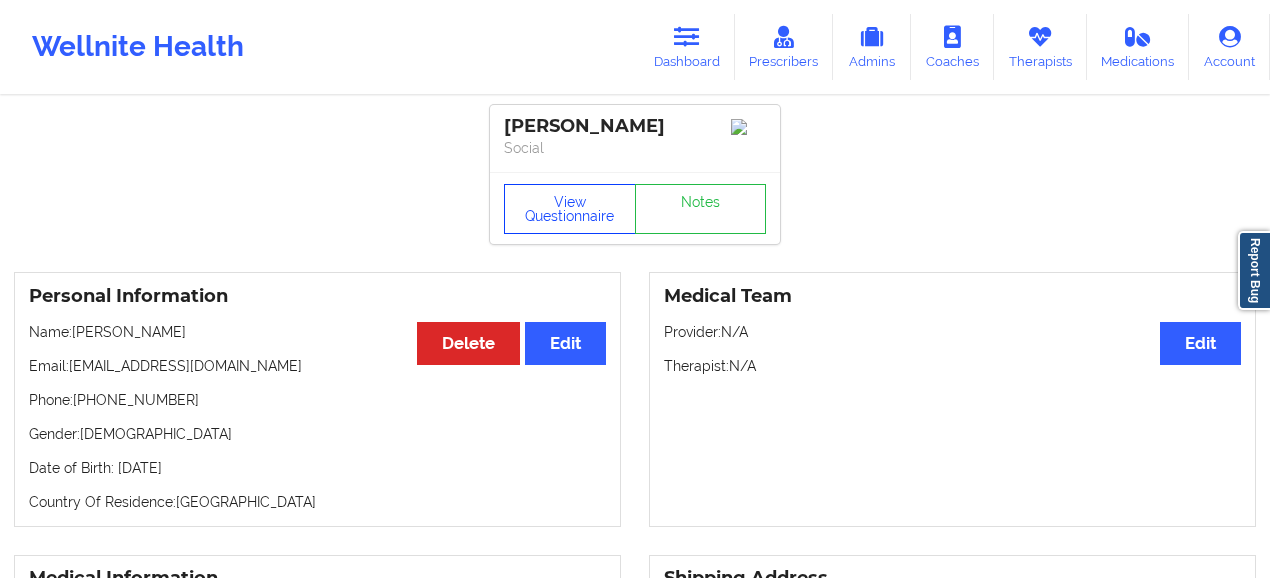 click on "View Questionnaire" at bounding box center (570, 209) 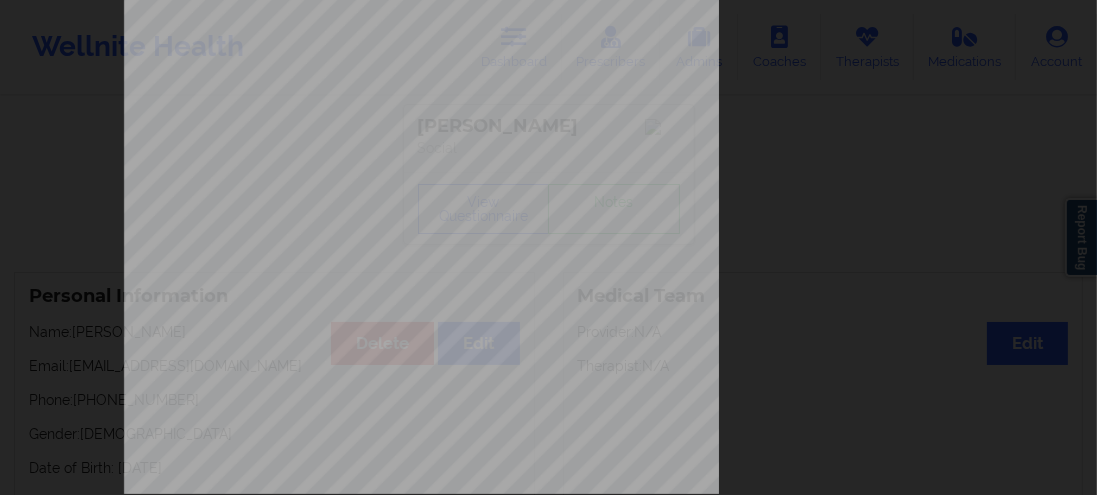scroll, scrollTop: 376, scrollLeft: 0, axis: vertical 